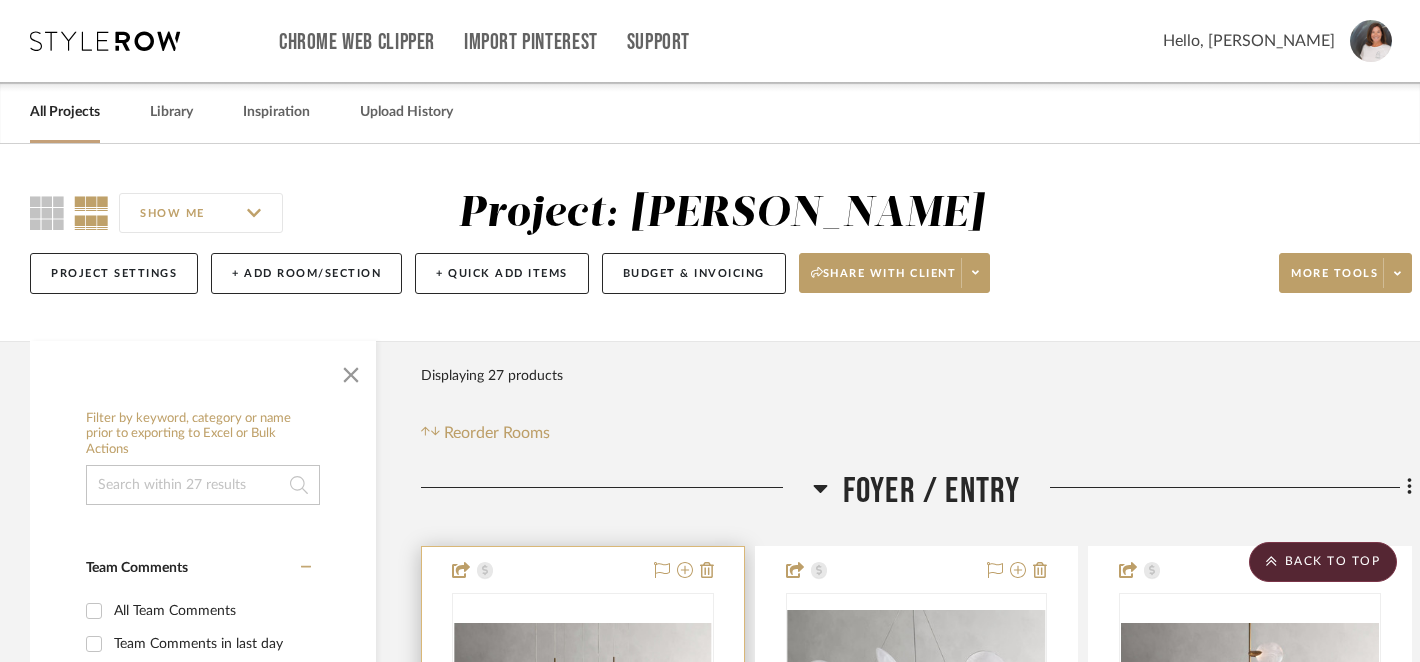 scroll, scrollTop: 406, scrollLeft: 0, axis: vertical 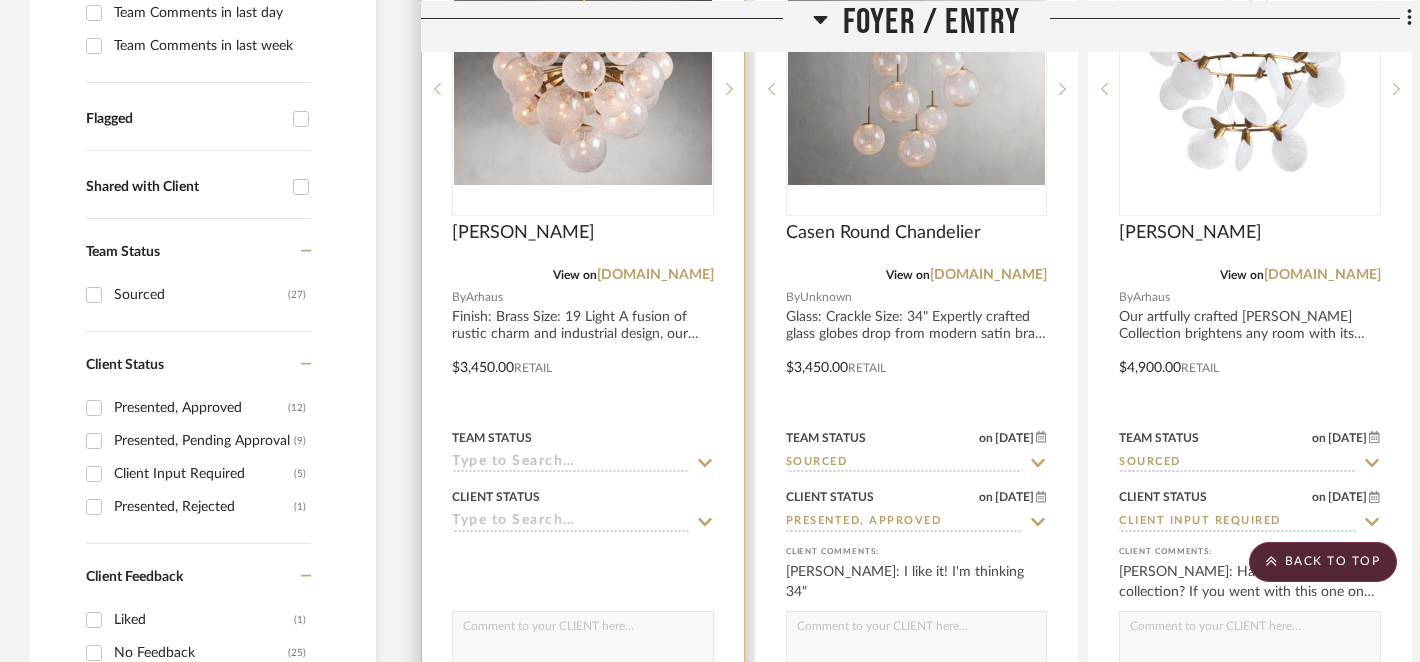click 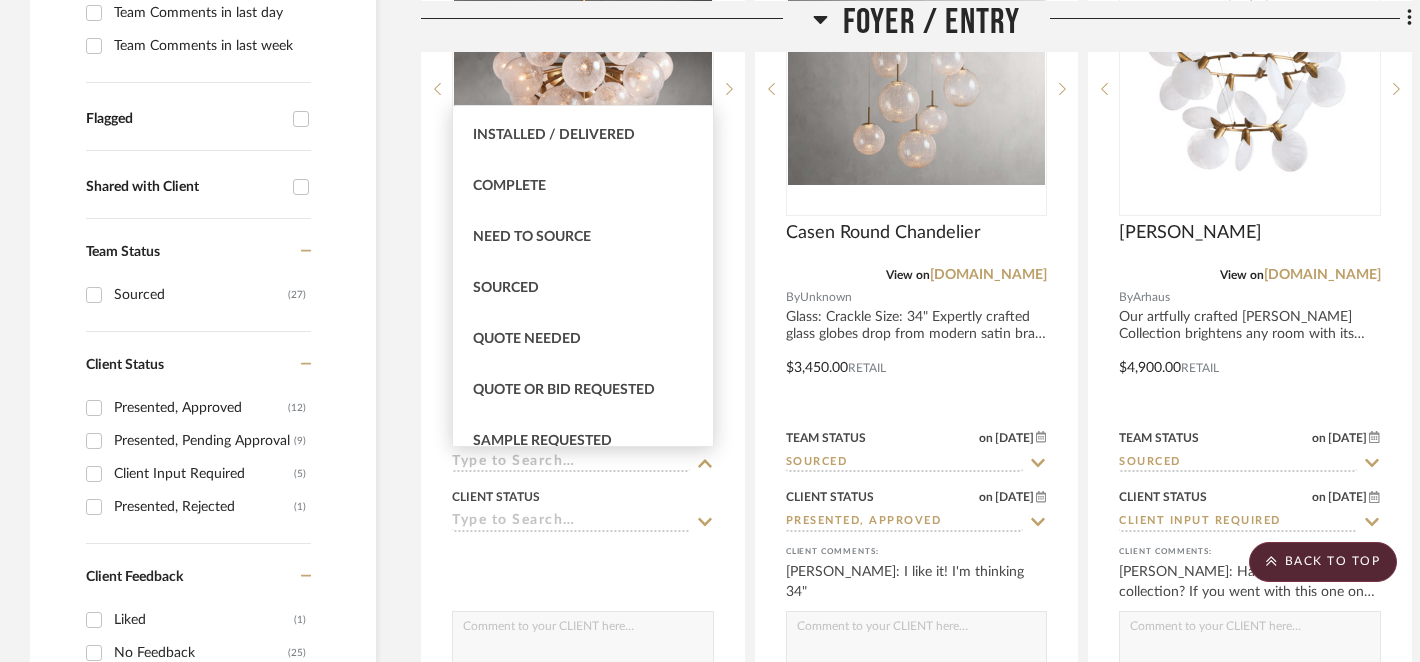 scroll, scrollTop: 537, scrollLeft: 0, axis: vertical 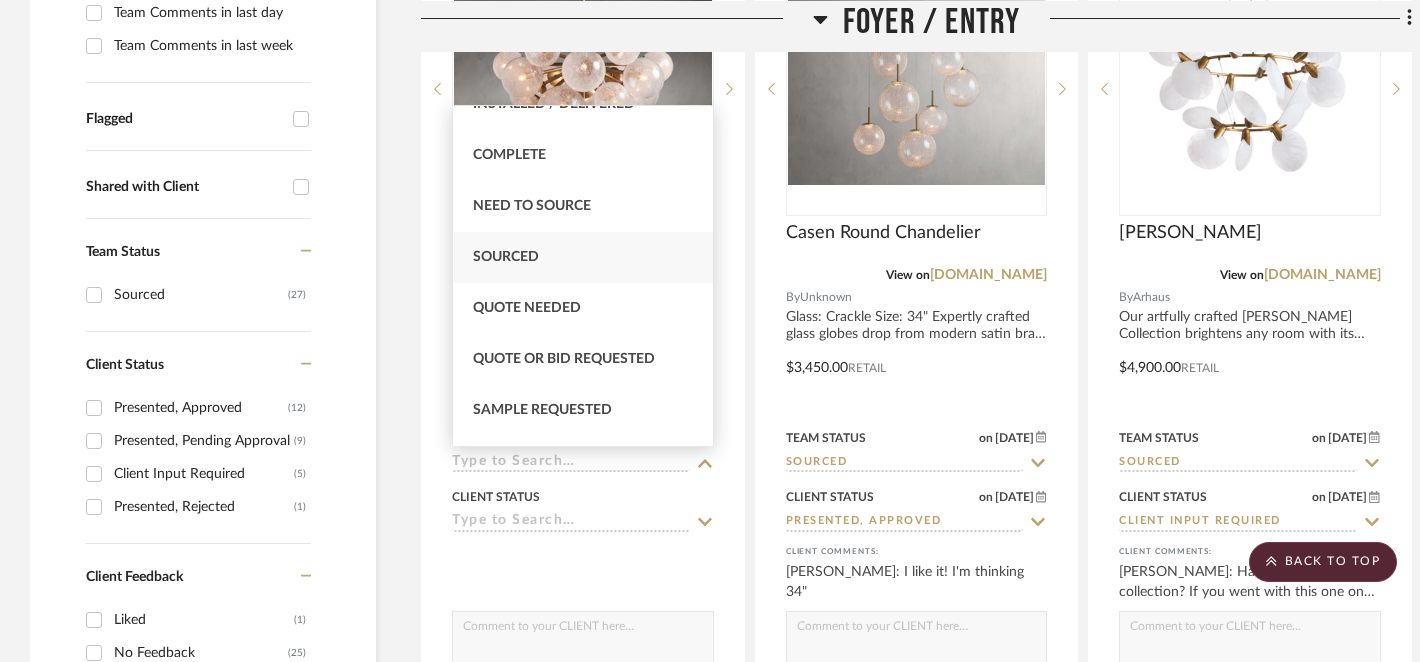 click on "Sourced" at bounding box center (583, 257) 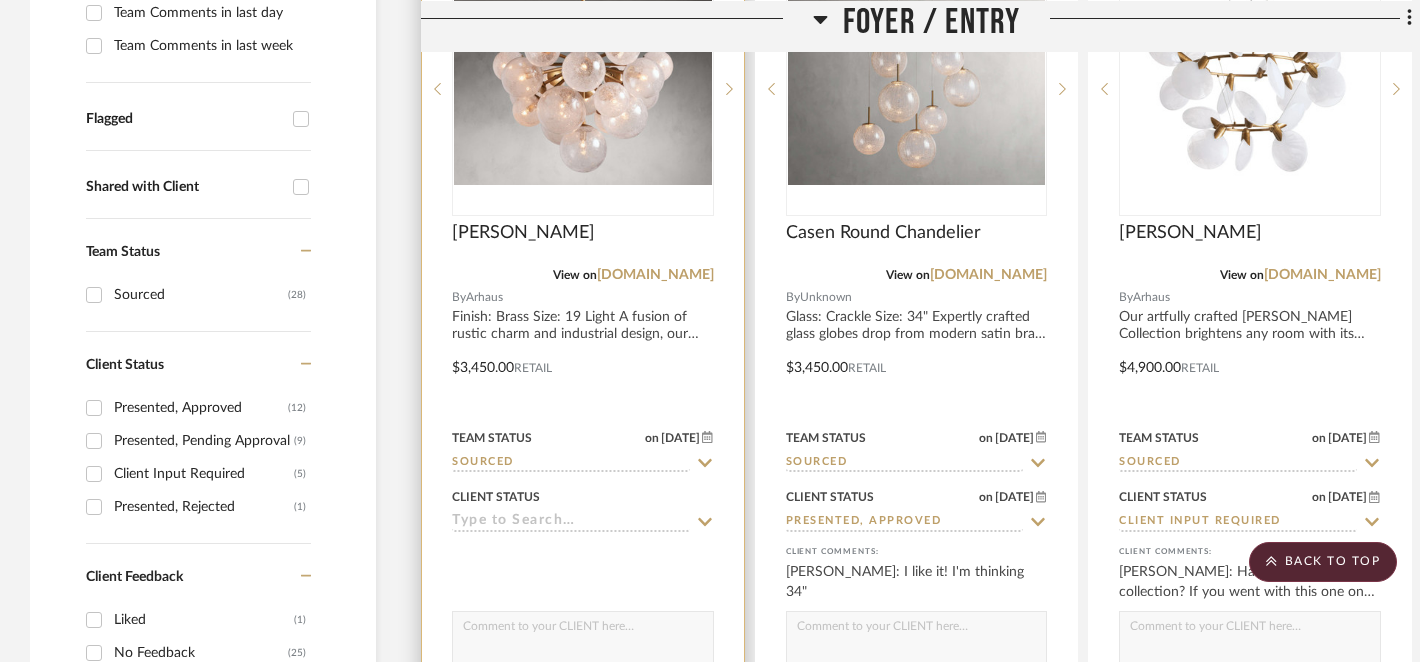click 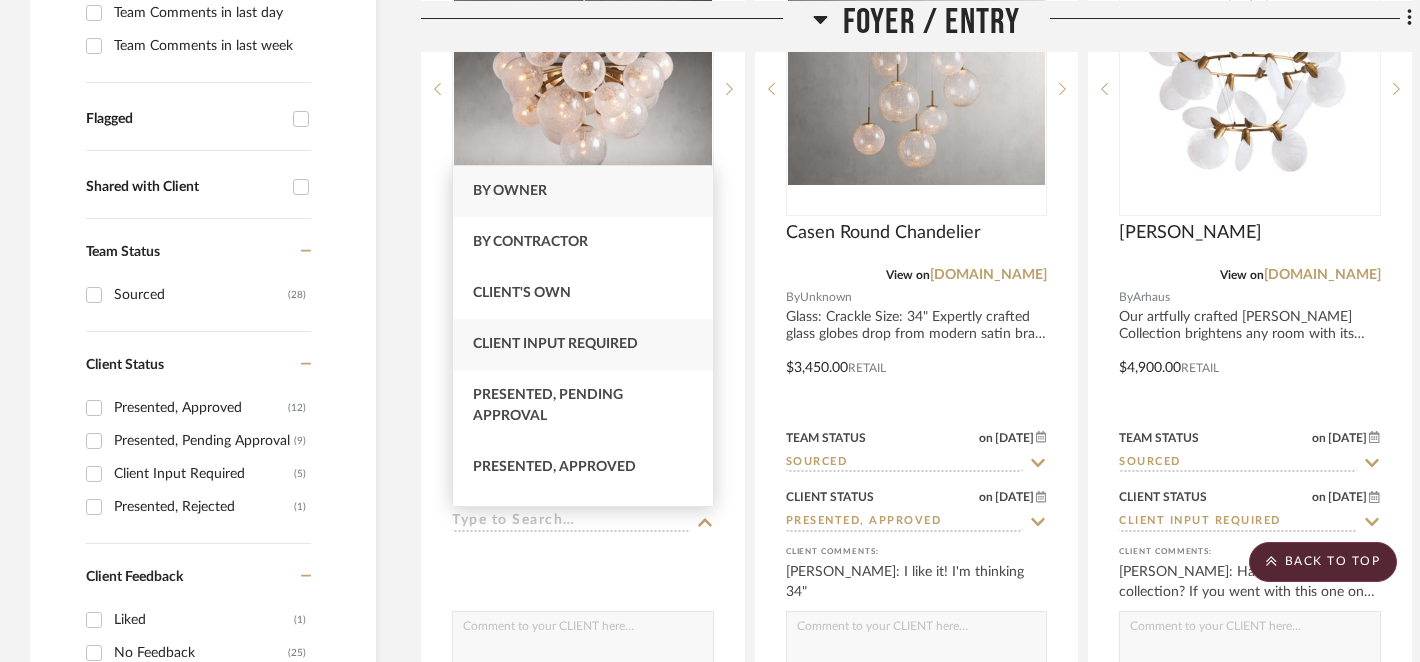 click on "Client Input Required" at bounding box center (583, 344) 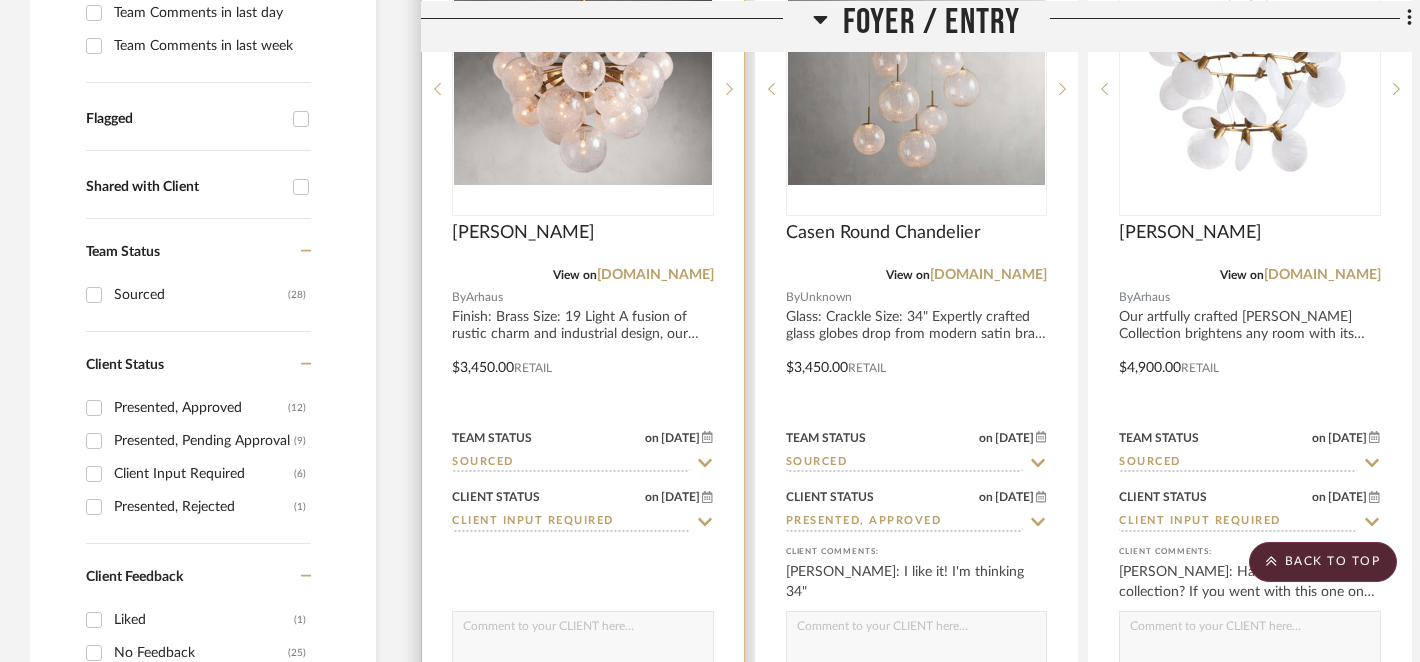 click at bounding box center (583, 631) 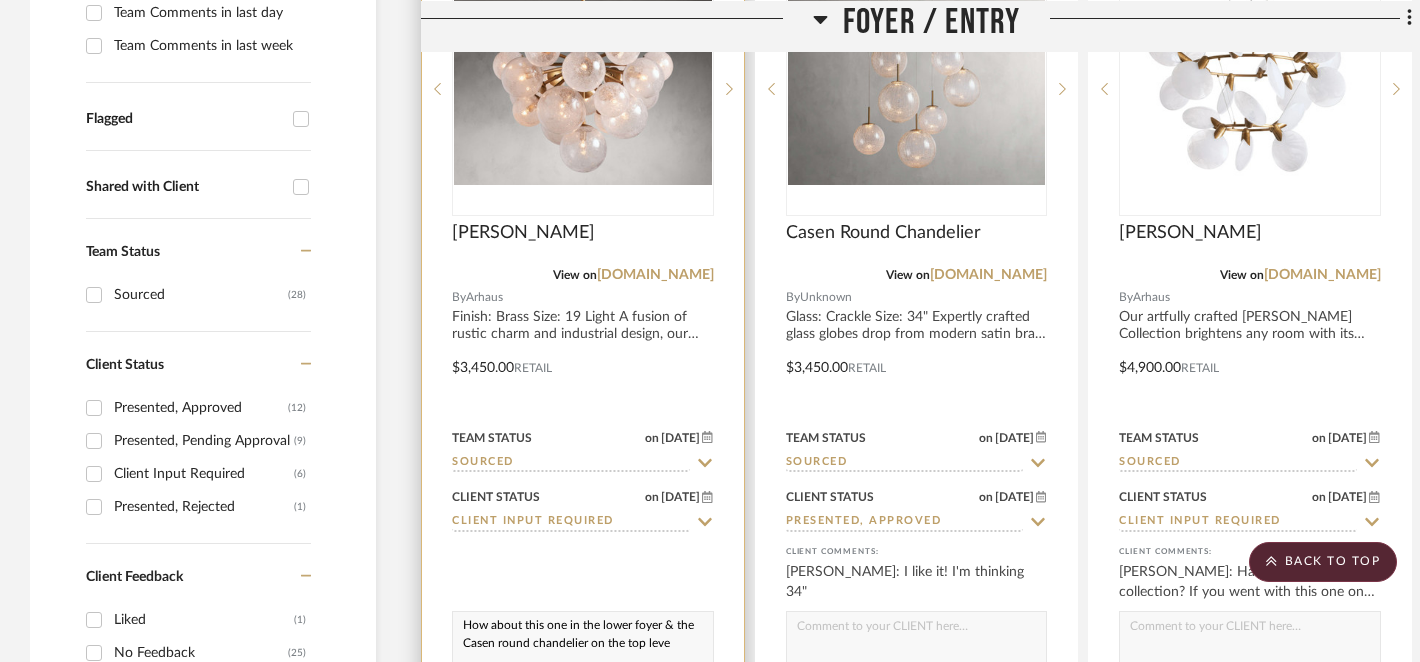 scroll, scrollTop: 19, scrollLeft: 0, axis: vertical 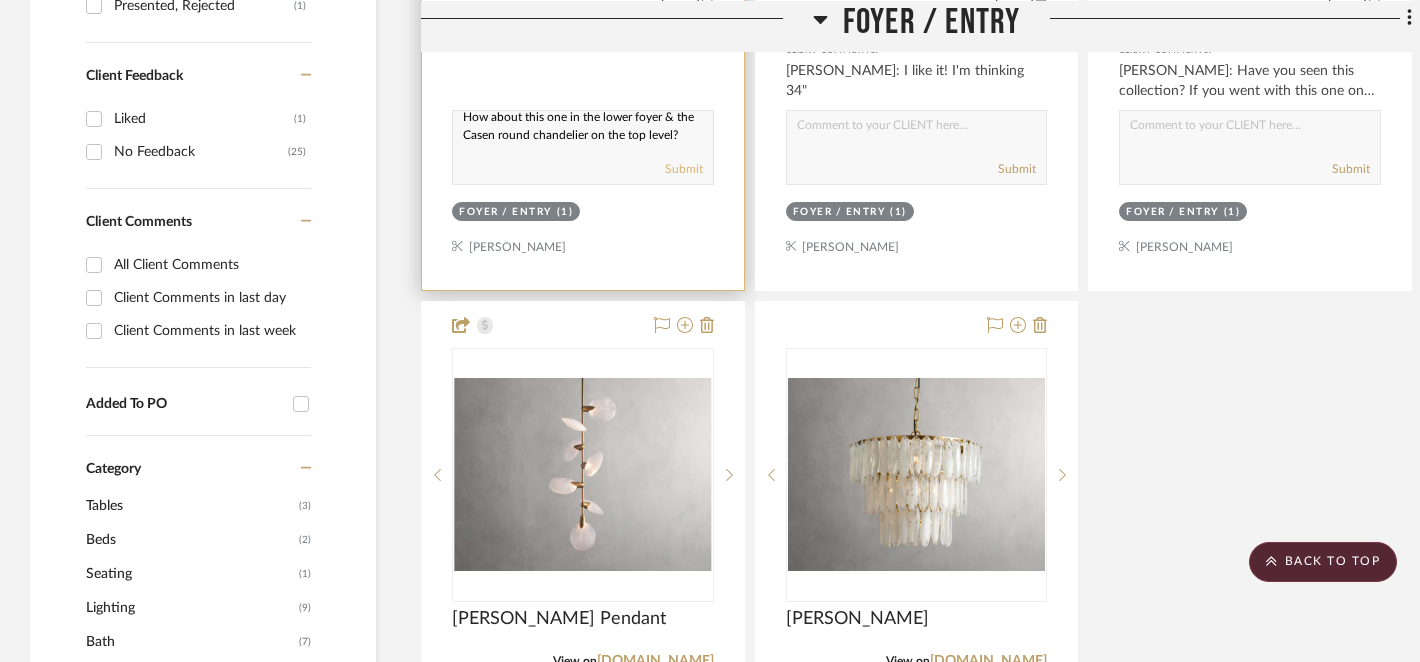 type on "How about this one in the lower foyer & the Casen round chandelier on the top level?" 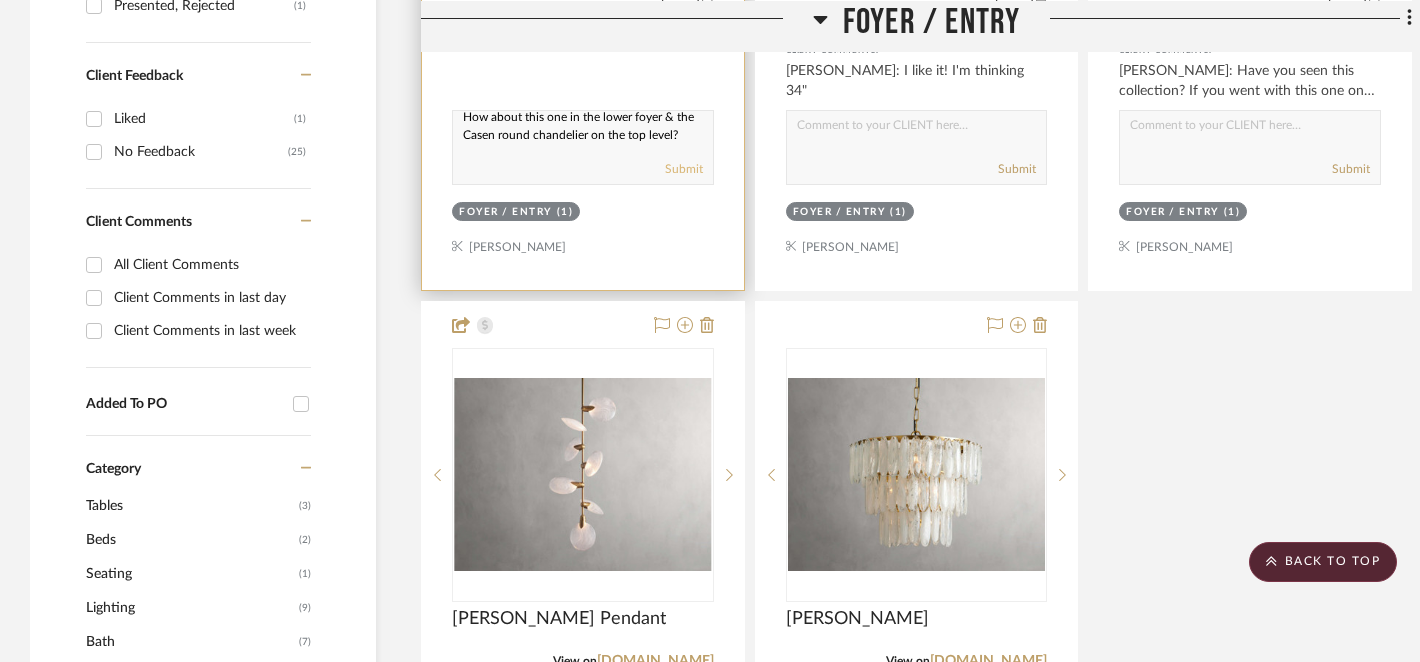 click on "Submit" at bounding box center [684, 169] 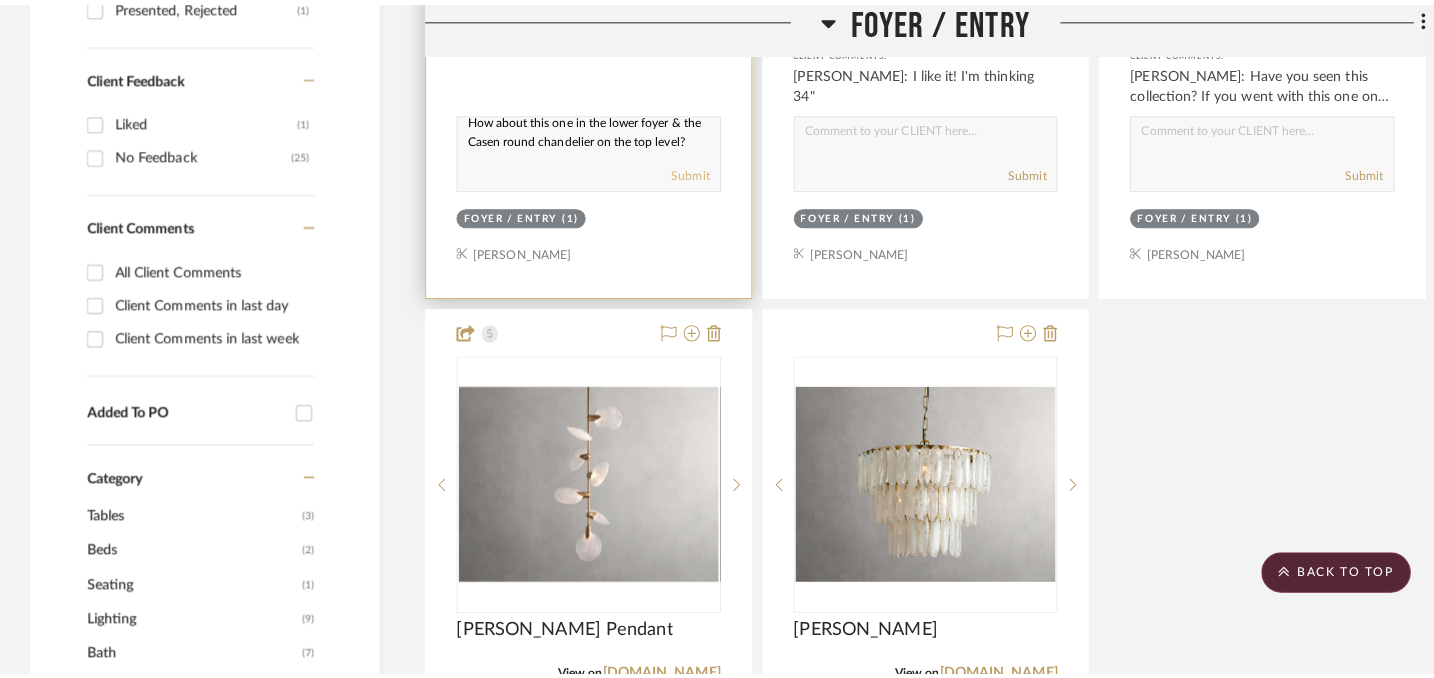 scroll, scrollTop: 0, scrollLeft: 0, axis: both 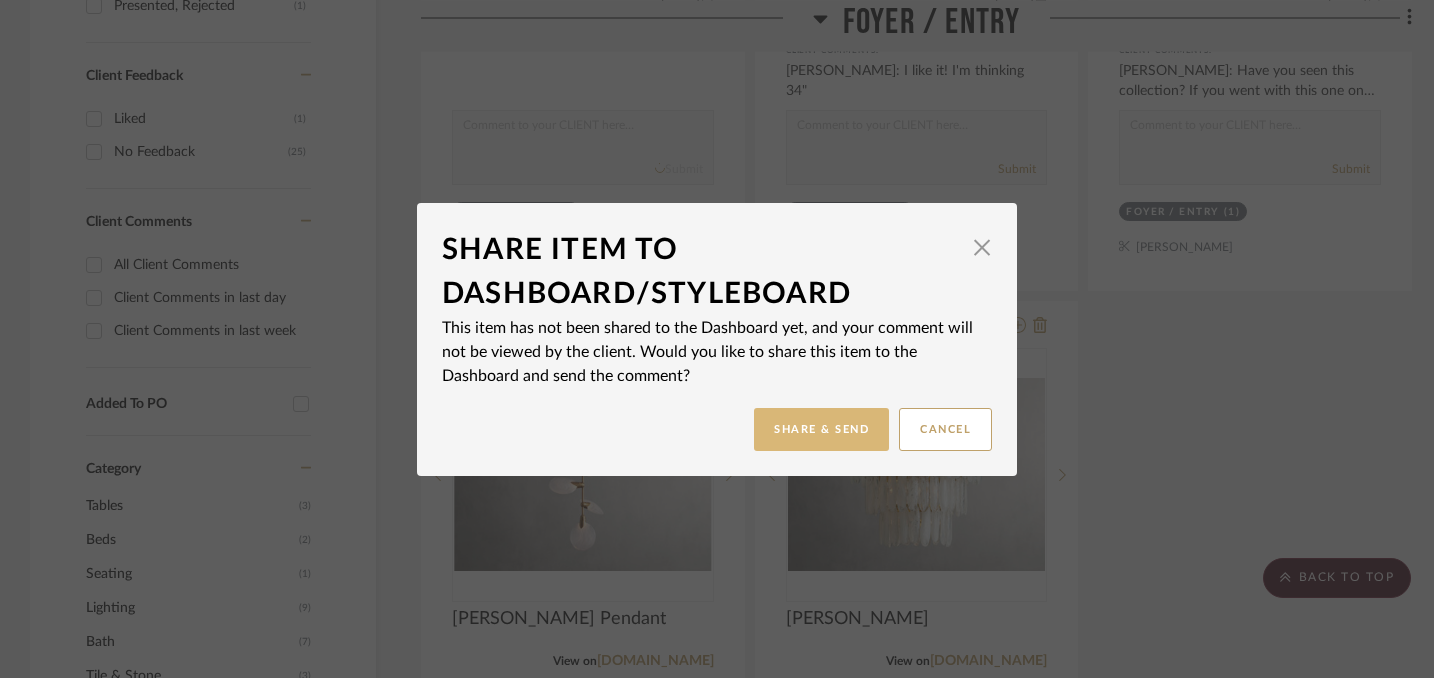 click on "Share & Send" at bounding box center [821, 429] 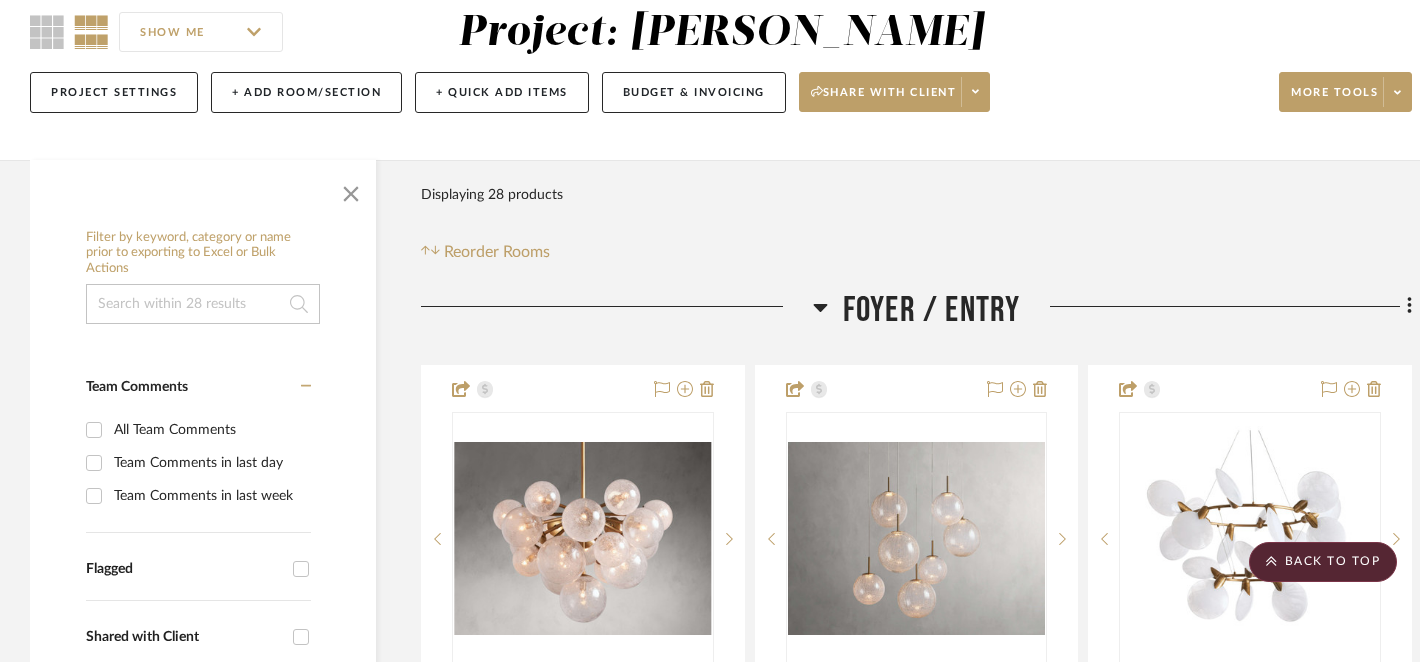 scroll, scrollTop: 0, scrollLeft: 0, axis: both 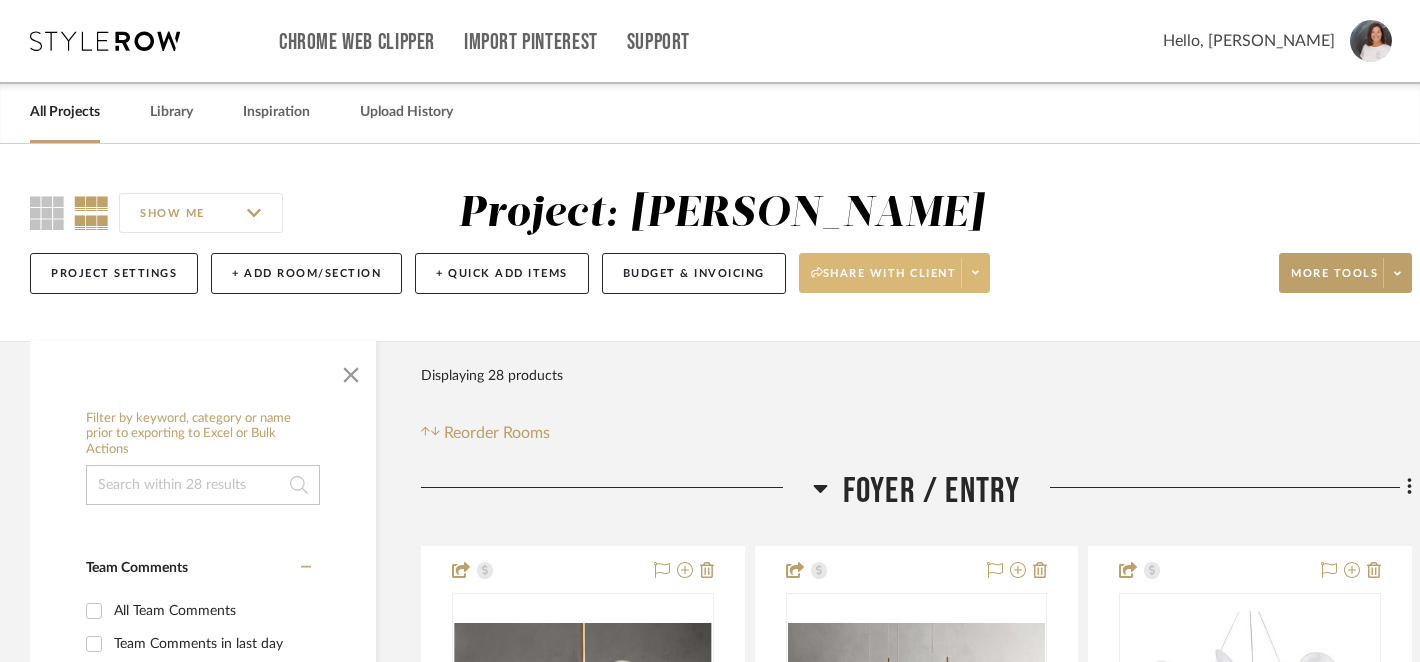 click on "Share with client" 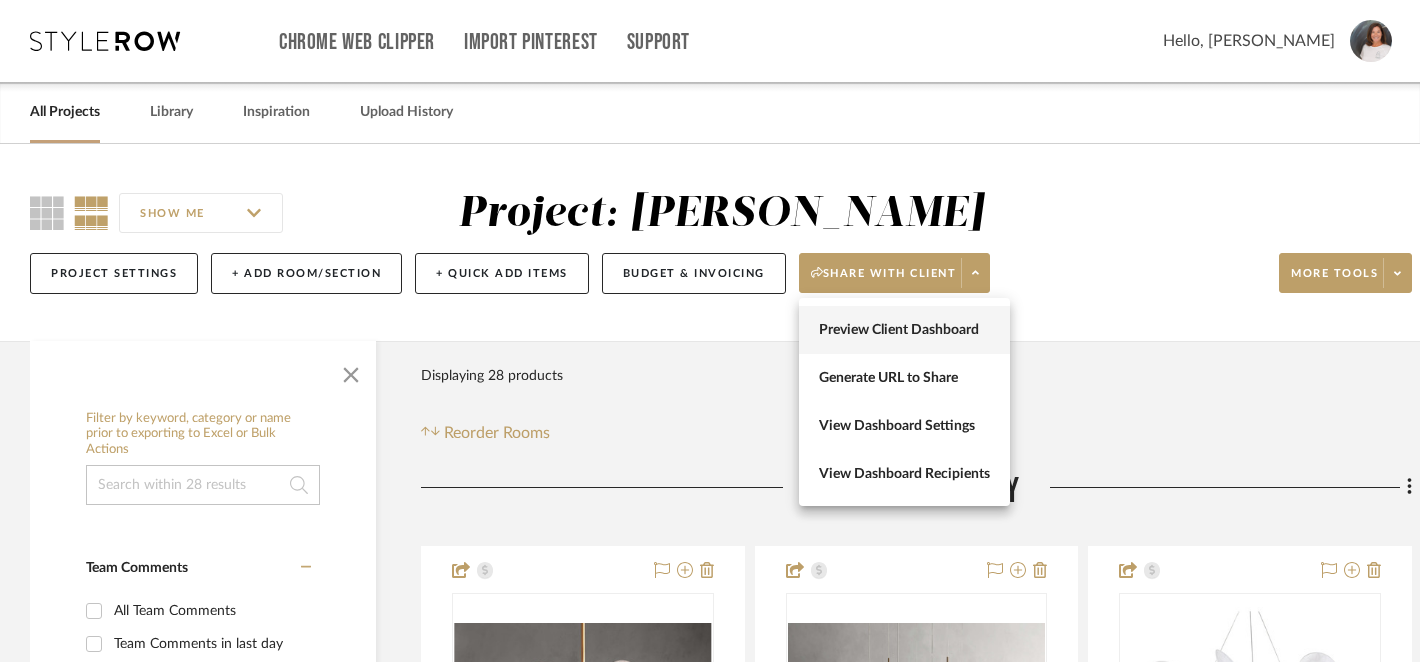 click on "Preview Client Dashboard" at bounding box center [904, 330] 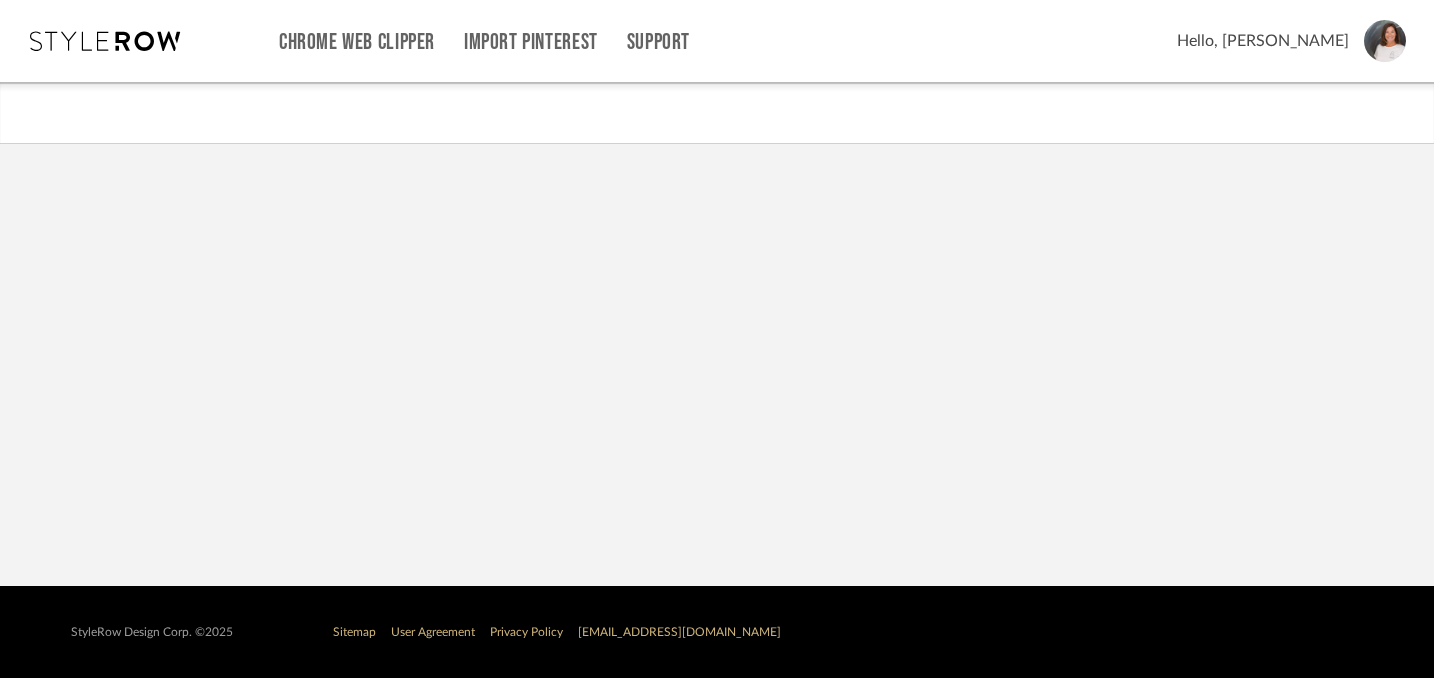 scroll, scrollTop: 0, scrollLeft: 0, axis: both 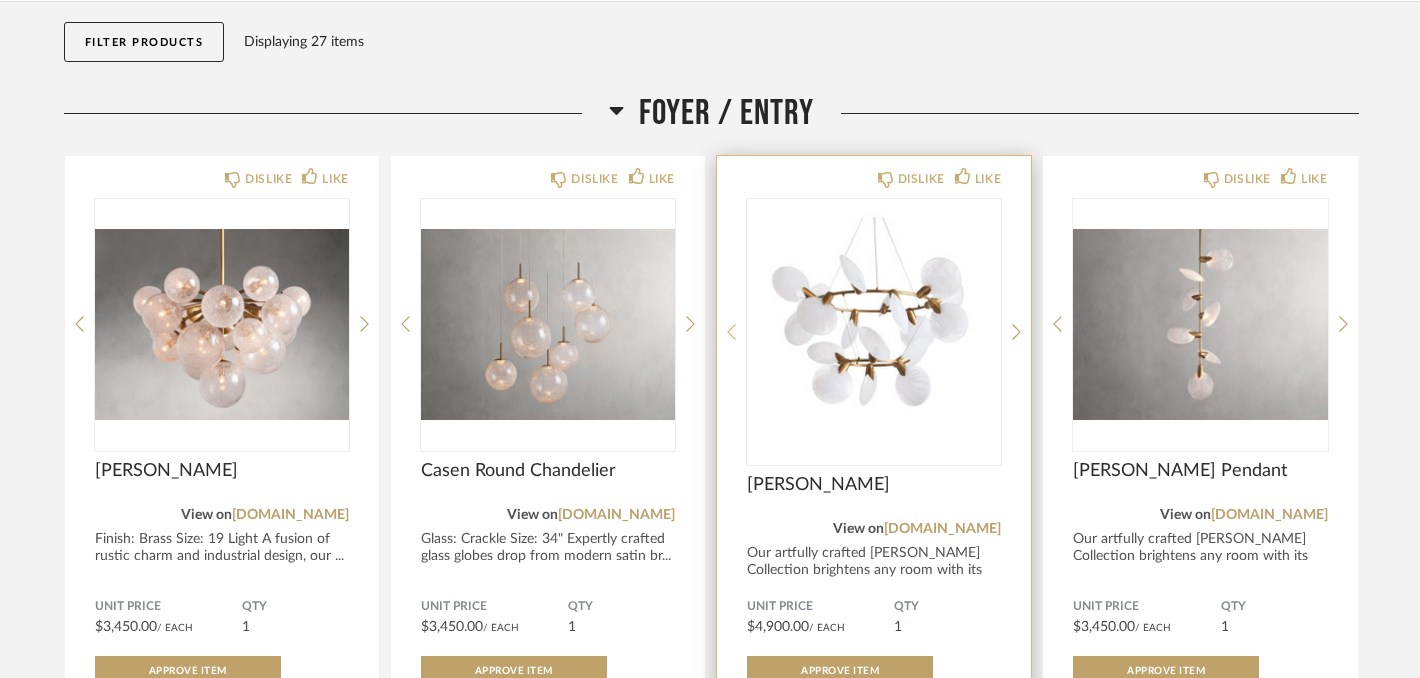 click 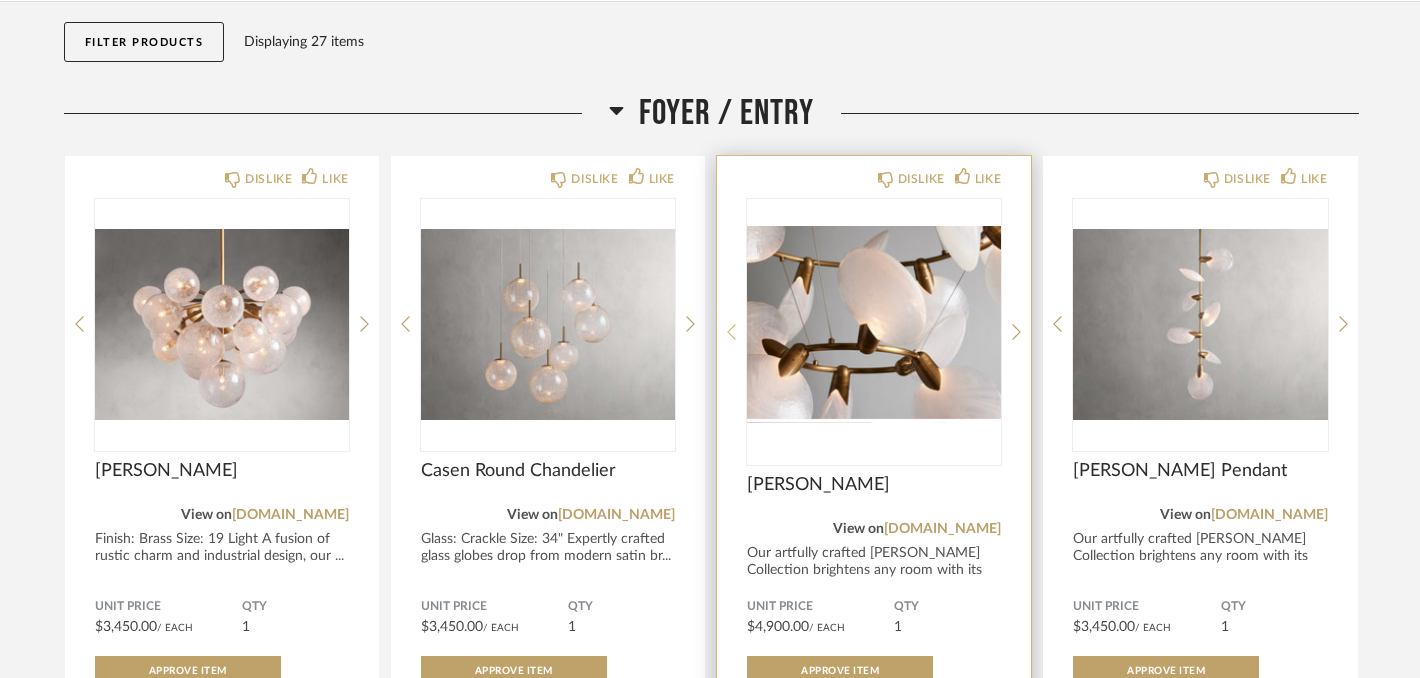 click 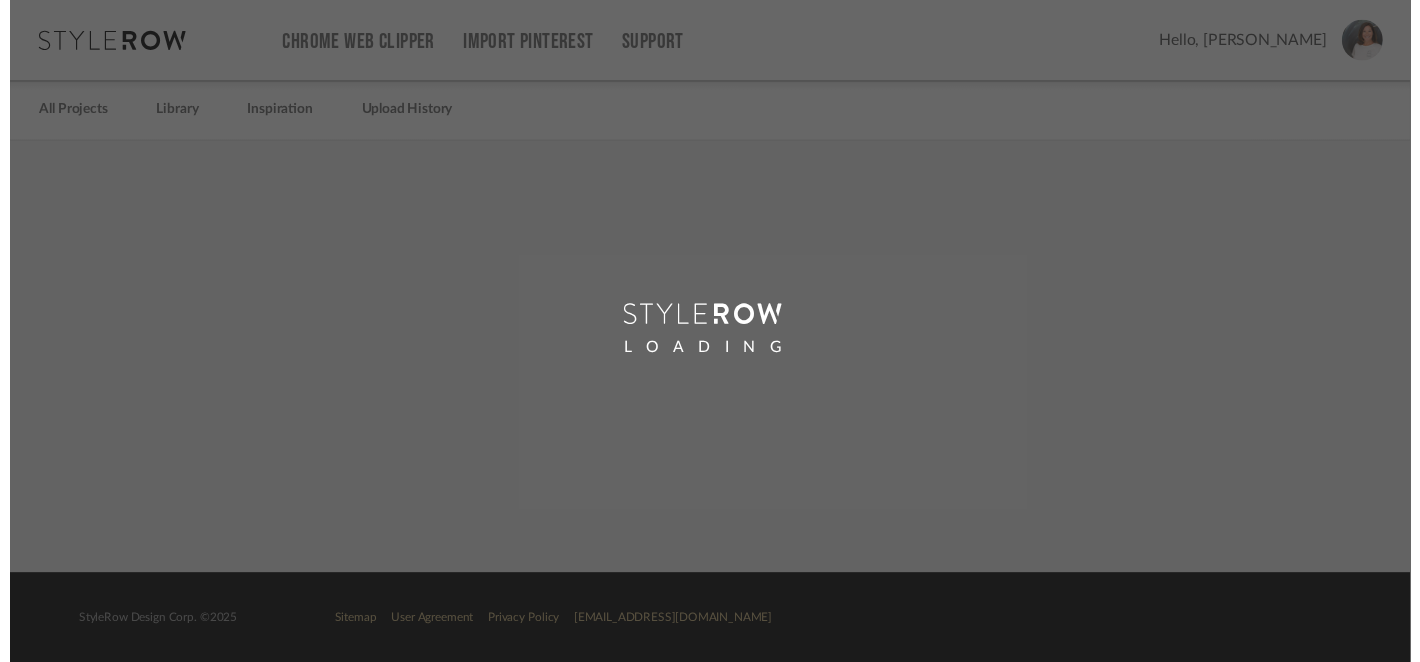 scroll, scrollTop: 0, scrollLeft: 0, axis: both 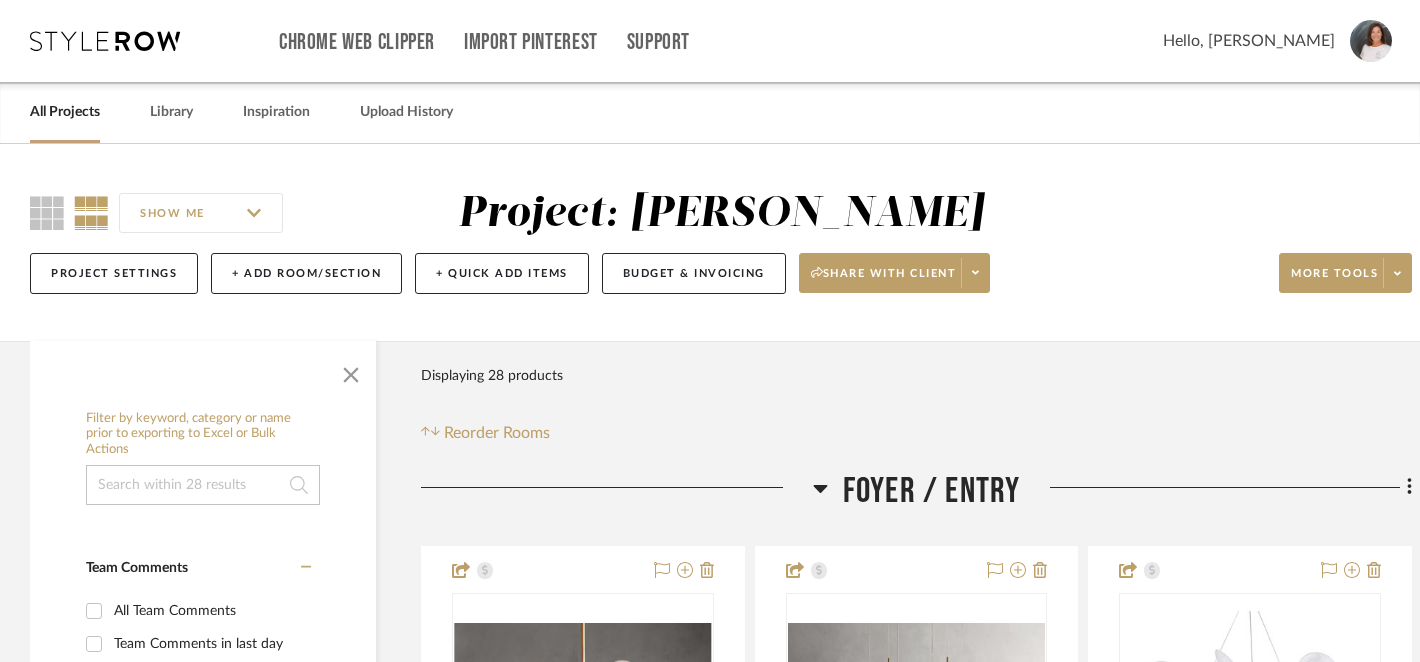 click on "All Projects" at bounding box center [65, 112] 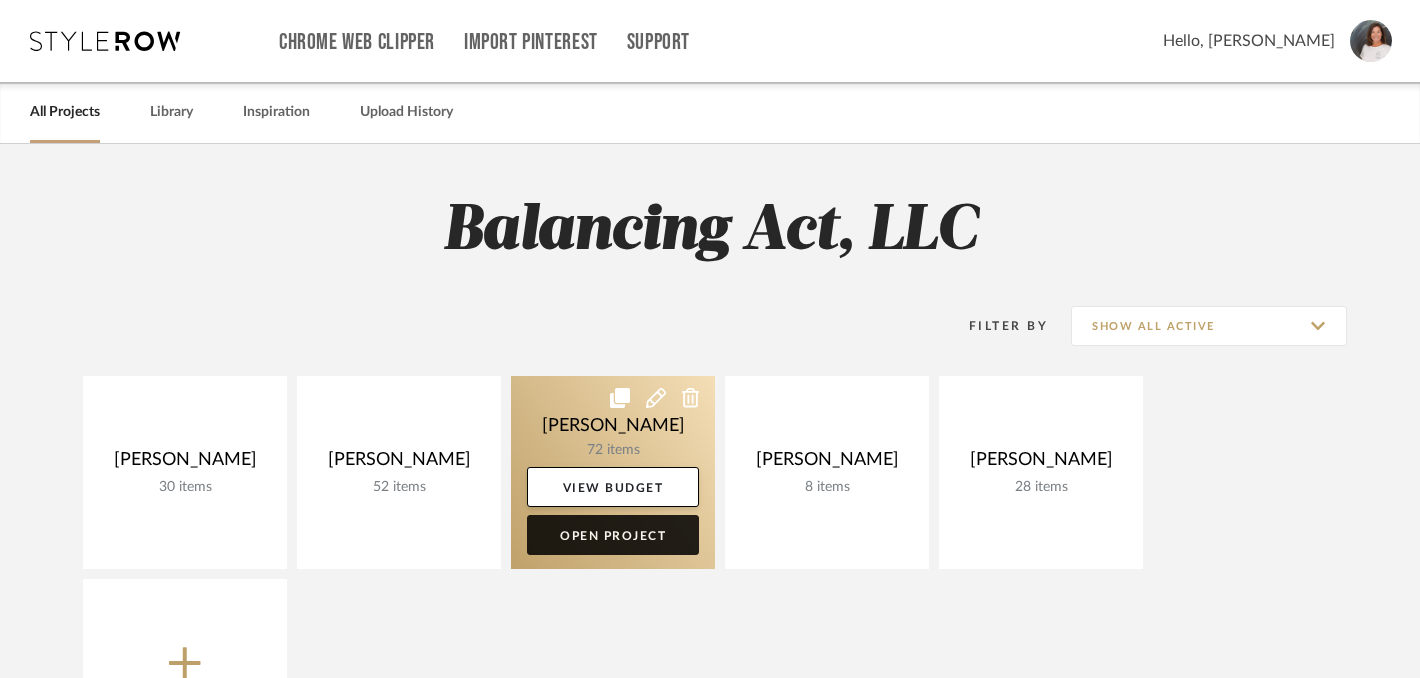 click on "Open Project" 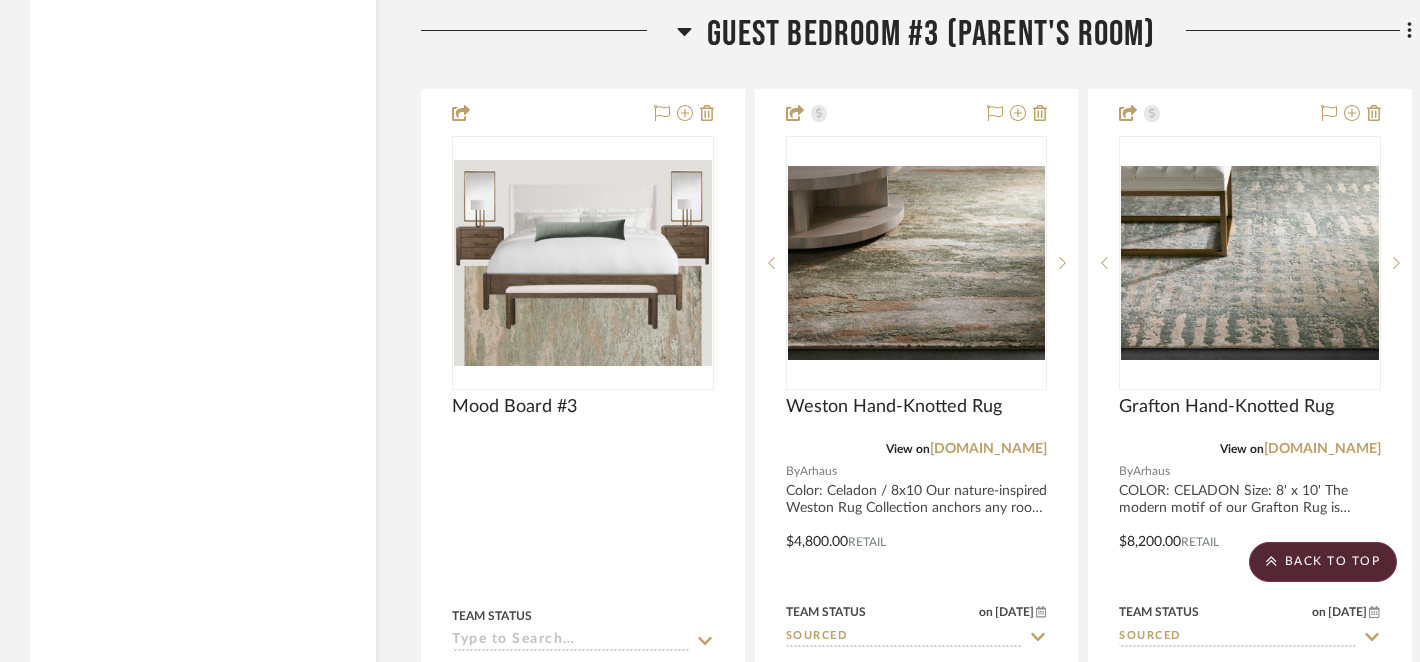 scroll, scrollTop: 5163, scrollLeft: 0, axis: vertical 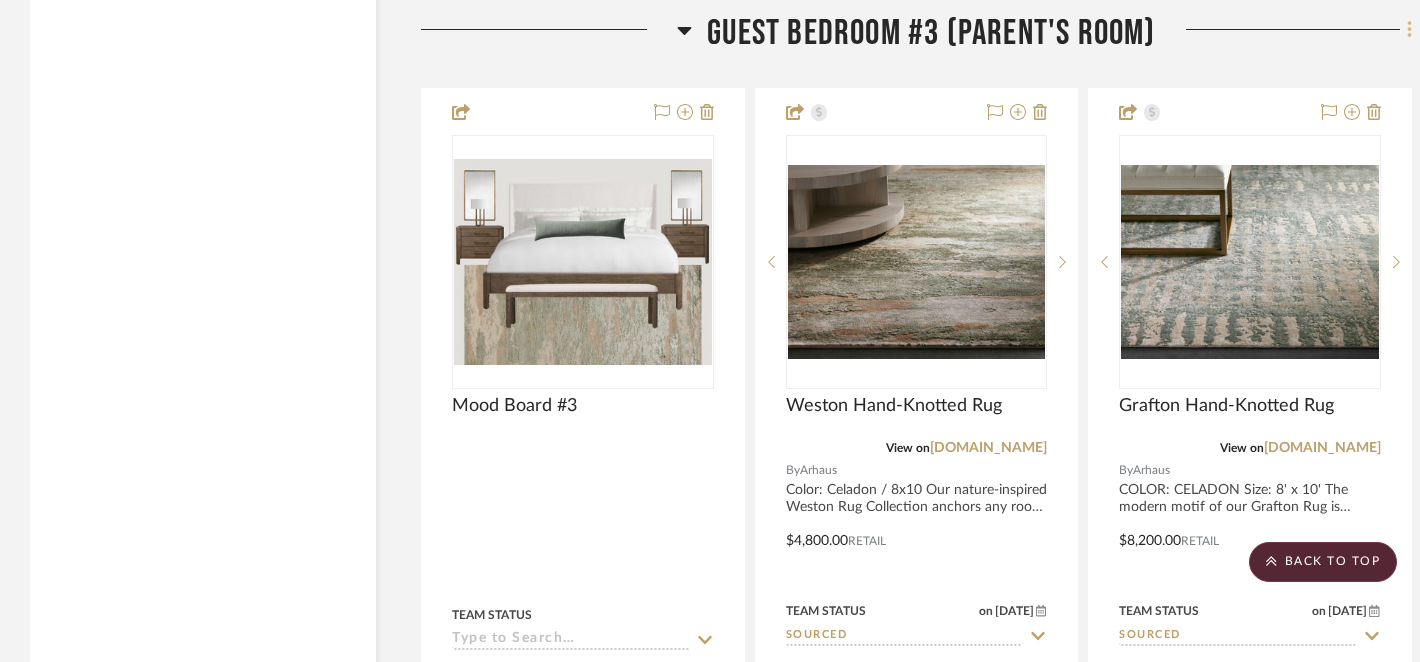 click 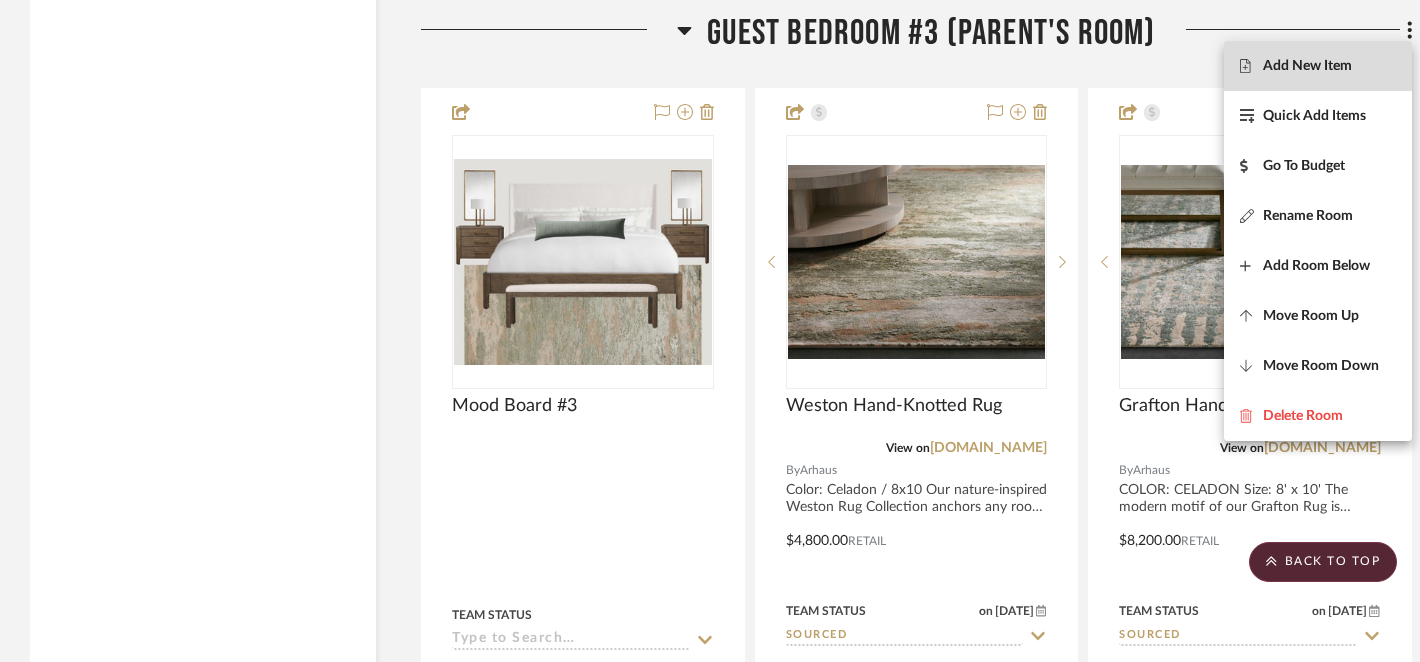 click on "Add New Item" at bounding box center (1307, 65) 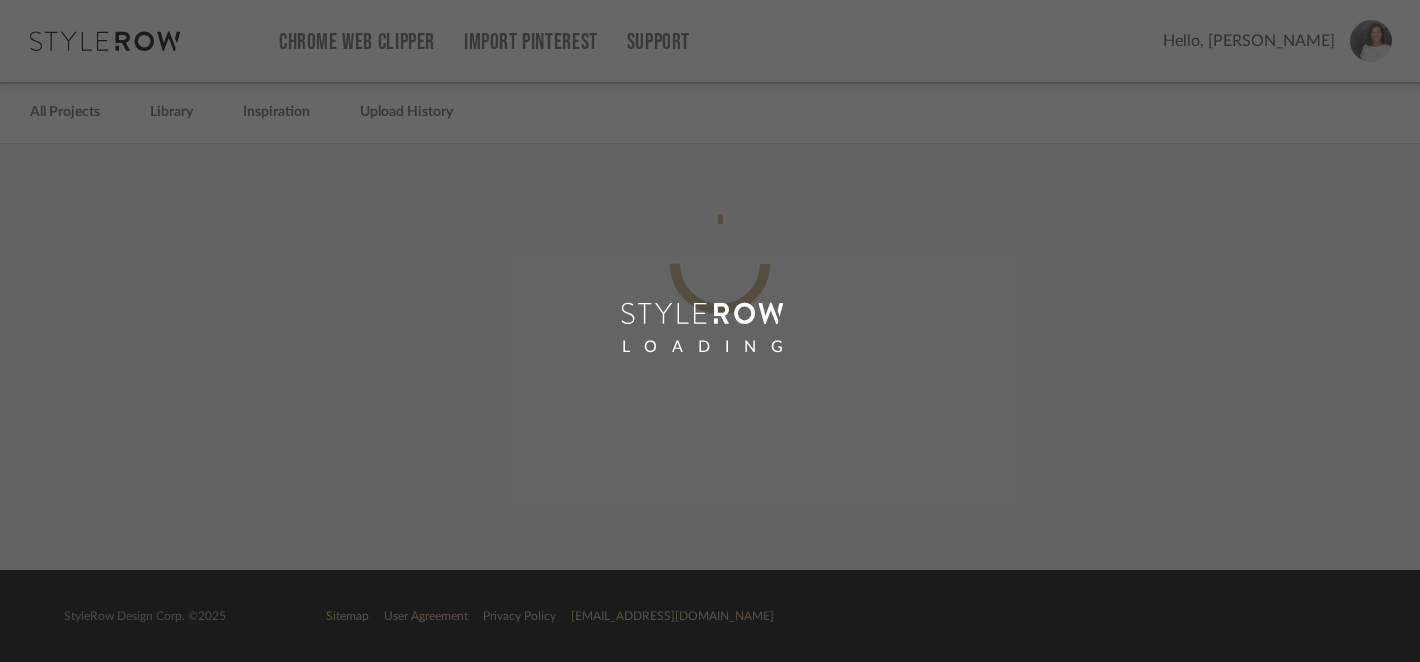 scroll, scrollTop: 0, scrollLeft: 0, axis: both 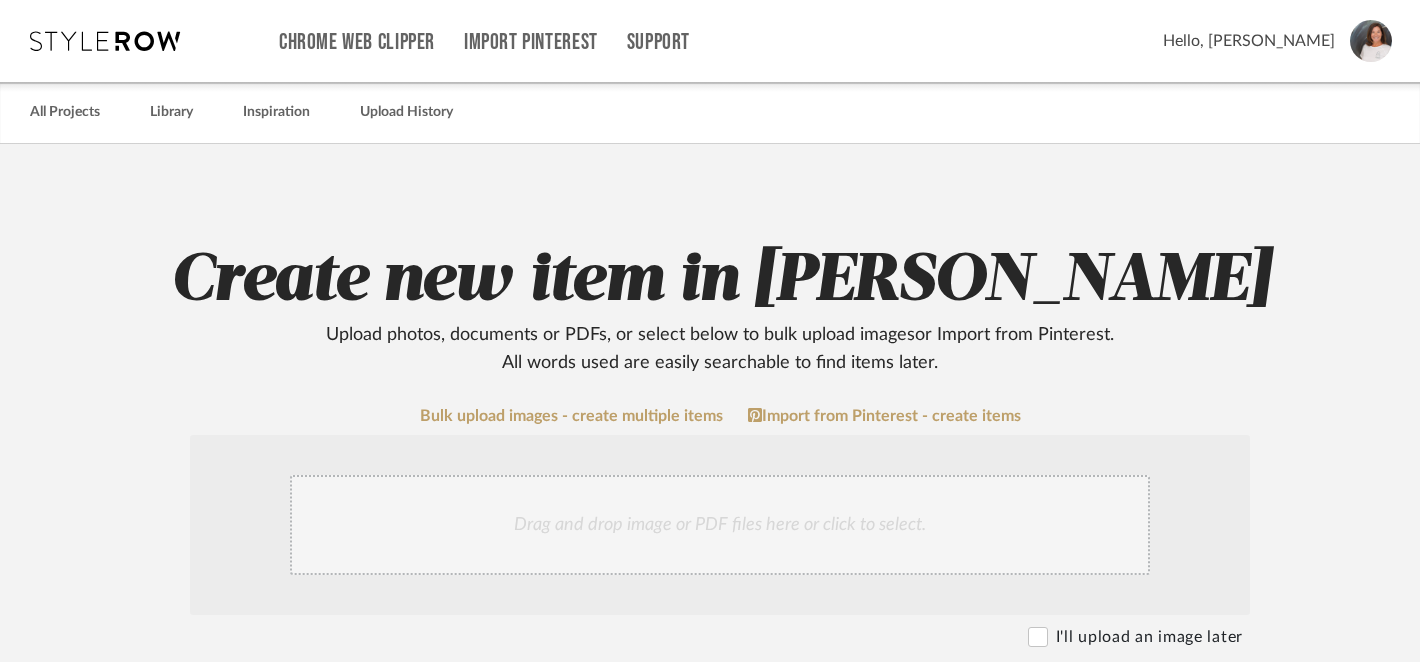 click on "Drag and drop image or PDF files here or click to select." 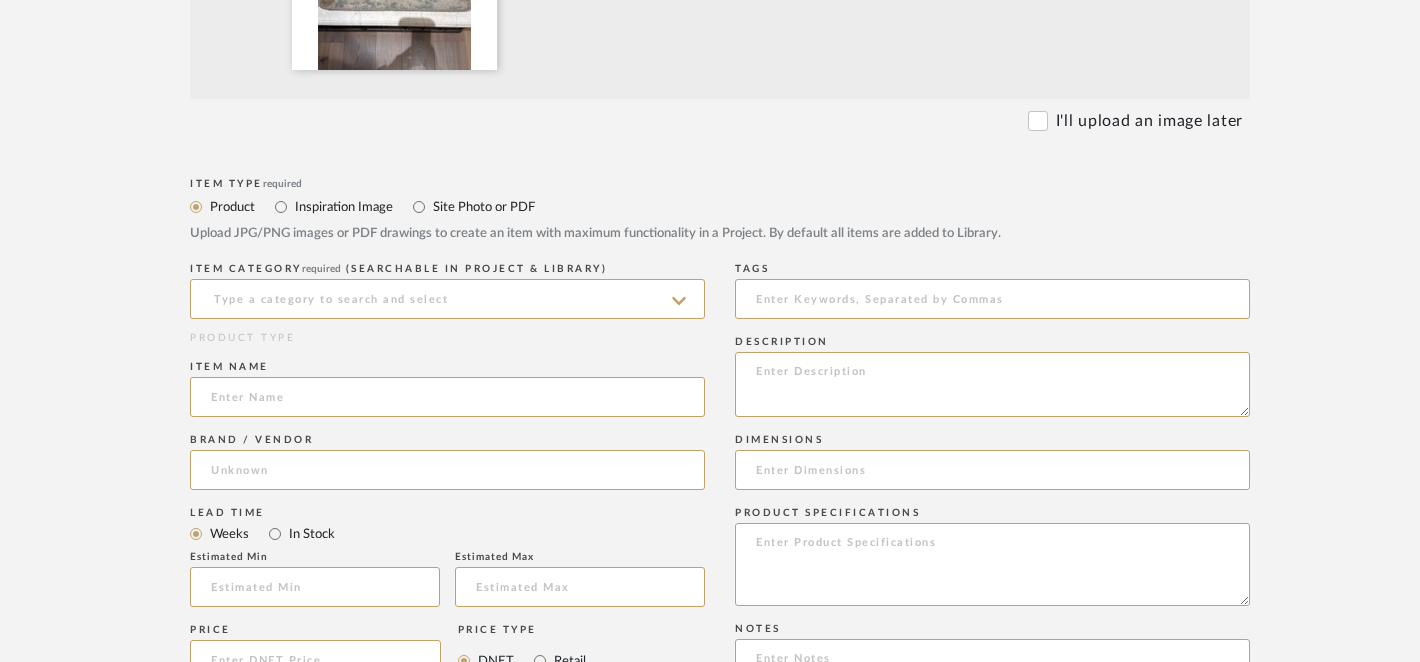 scroll, scrollTop: 750, scrollLeft: 0, axis: vertical 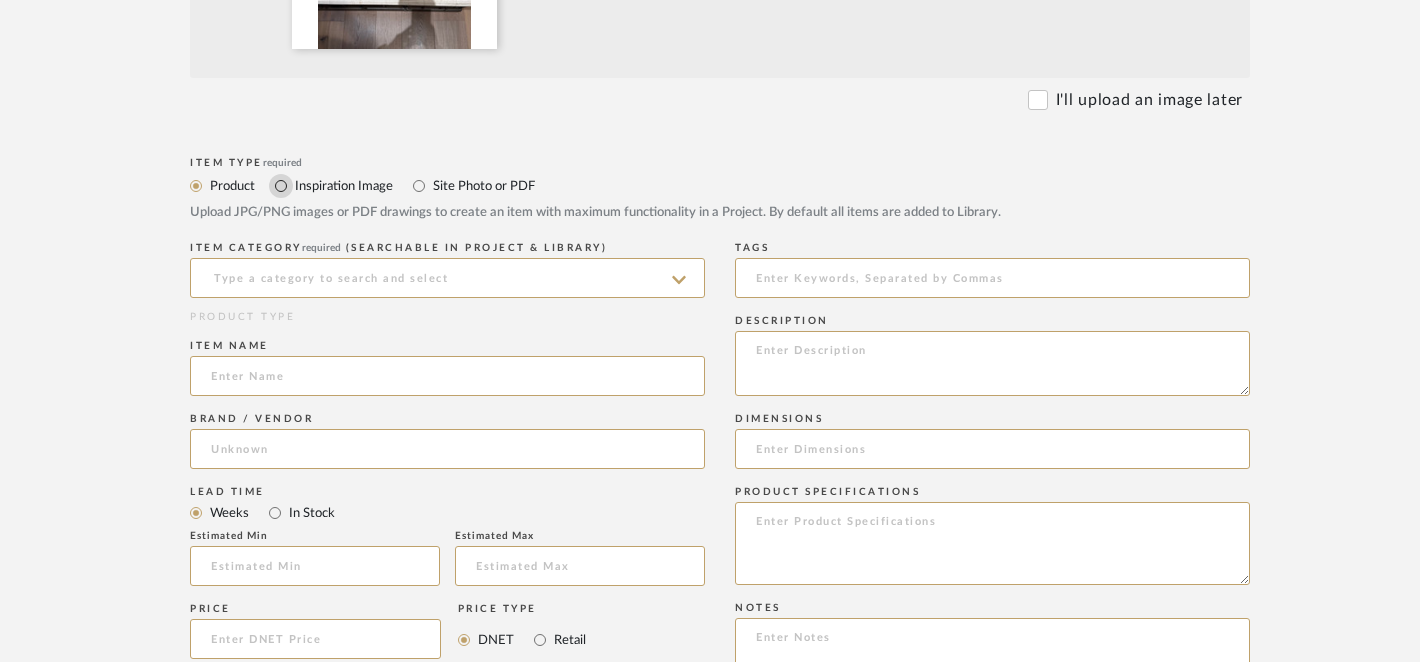 click on "Inspiration Image" at bounding box center [281, 186] 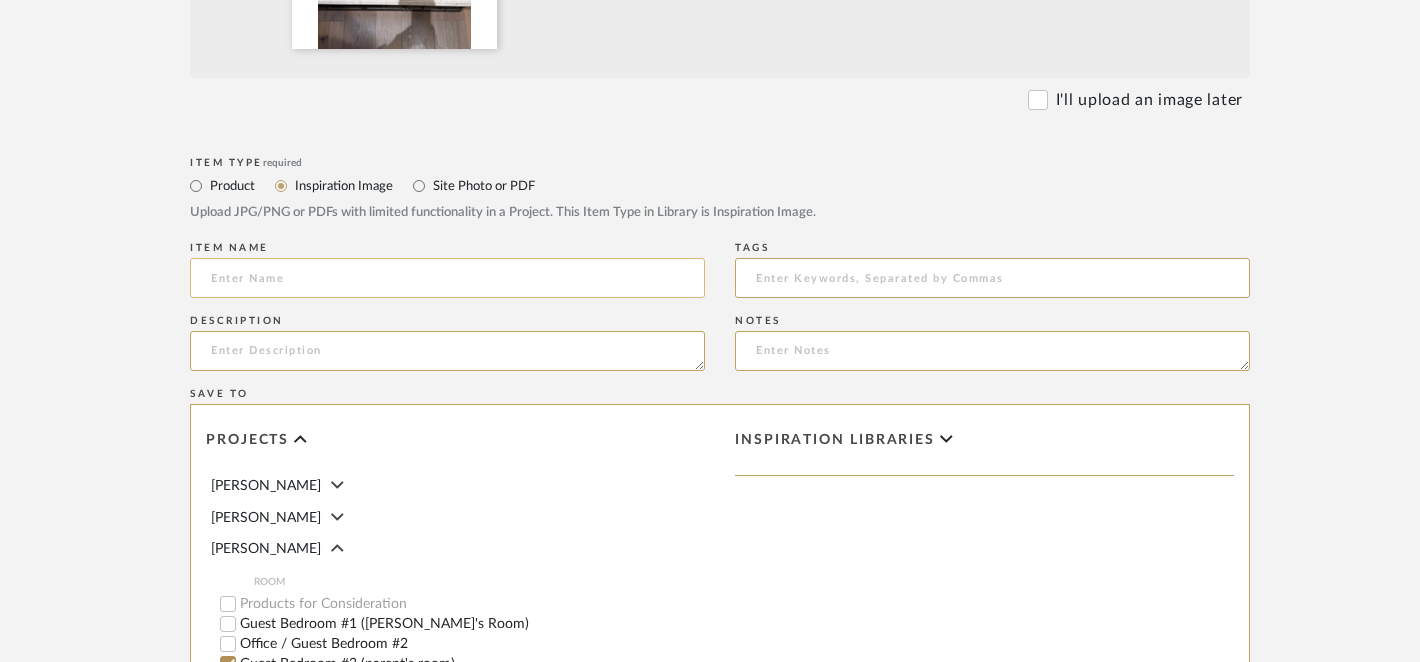 click 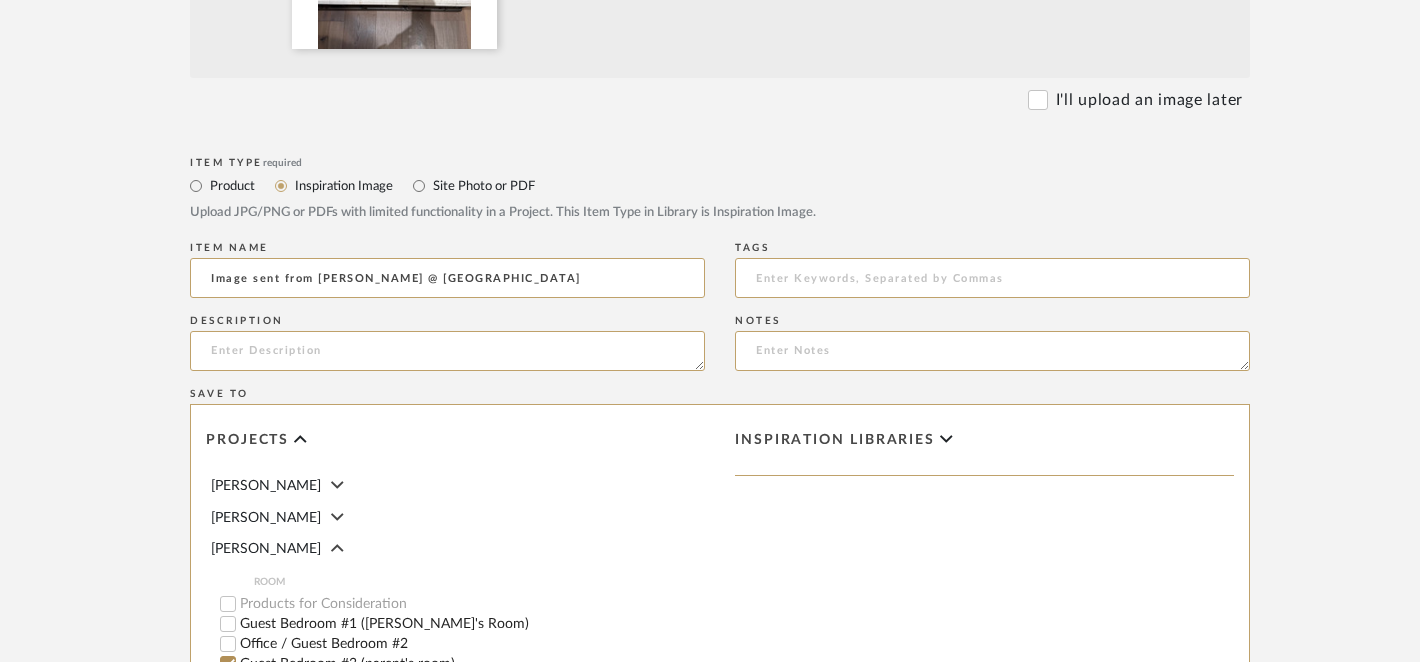drag, startPoint x: 463, startPoint y: 281, endPoint x: 173, endPoint y: 284, distance: 290.0155 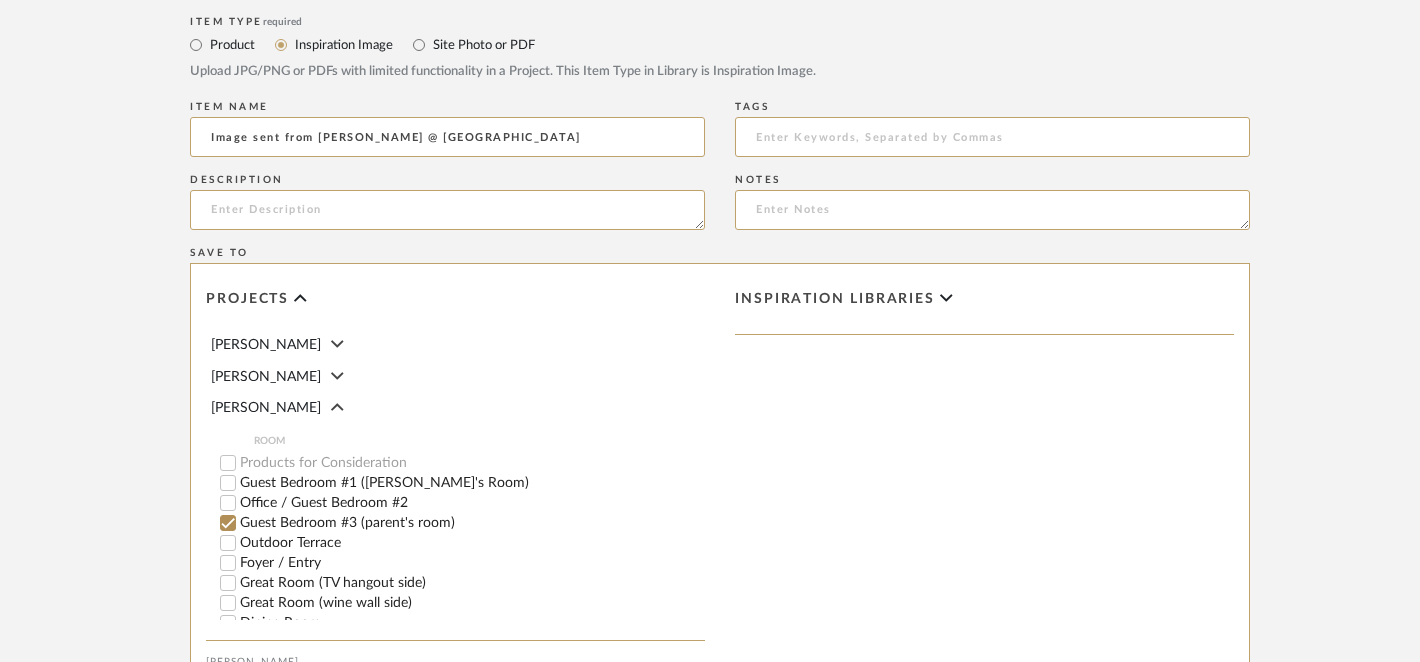 scroll, scrollTop: 924, scrollLeft: 0, axis: vertical 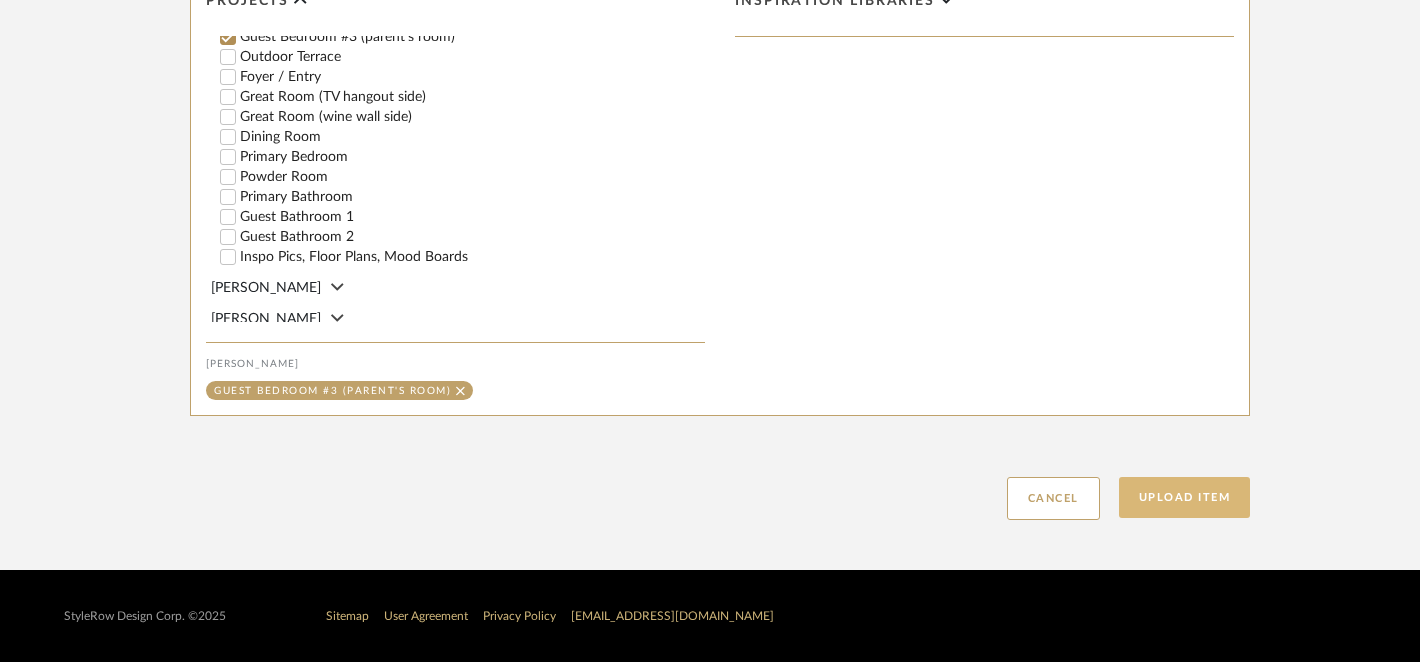 type on "Image sent from [PERSON_NAME] @ [GEOGRAPHIC_DATA]" 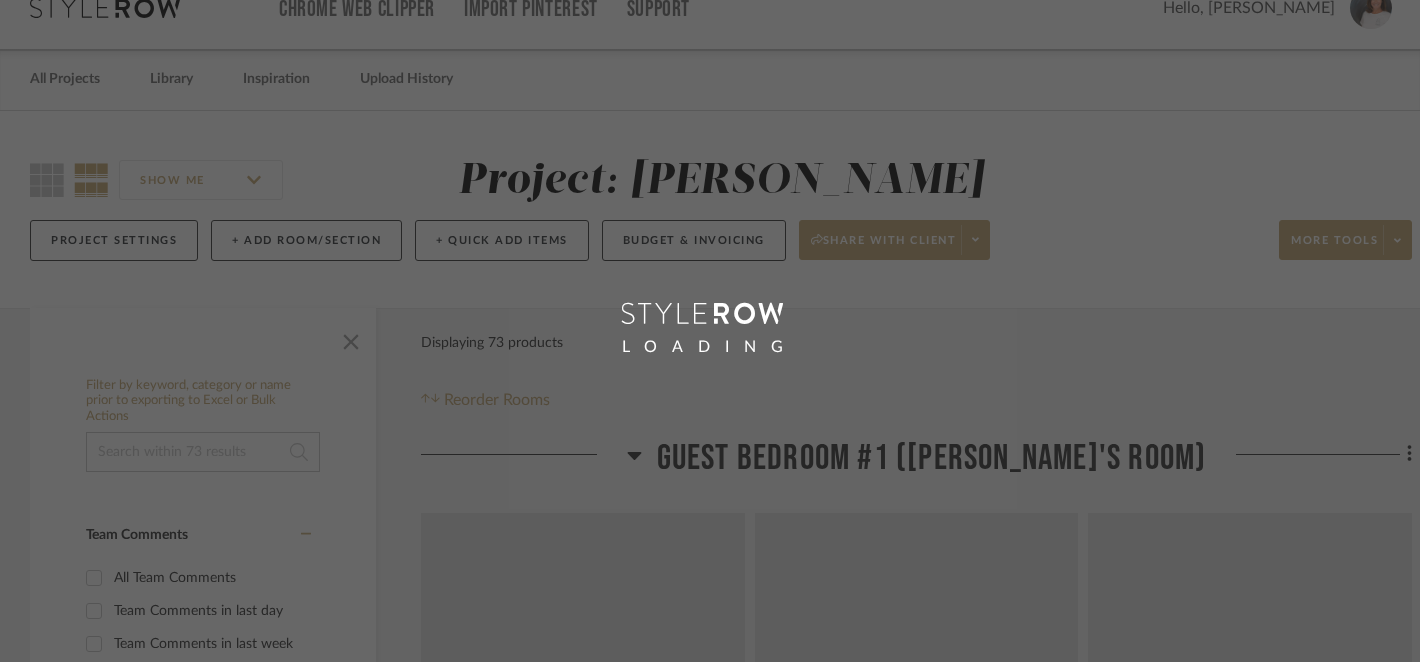 scroll, scrollTop: 0, scrollLeft: 0, axis: both 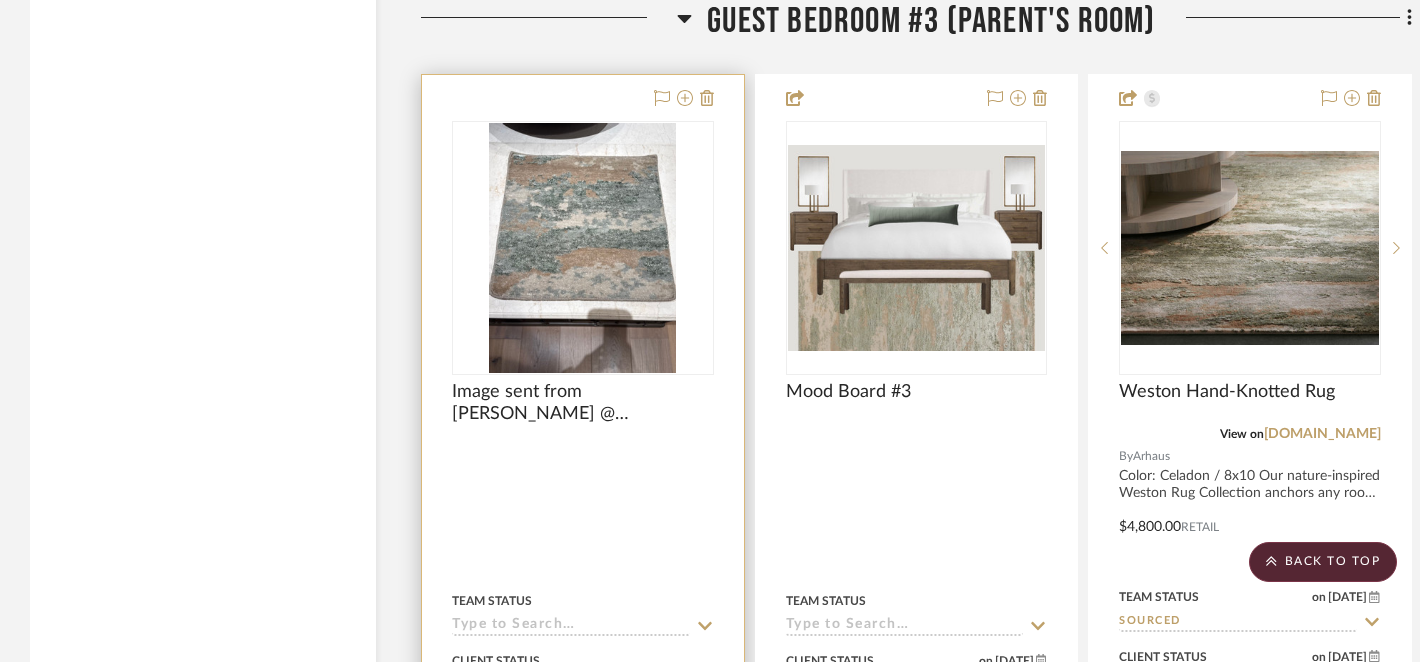 type 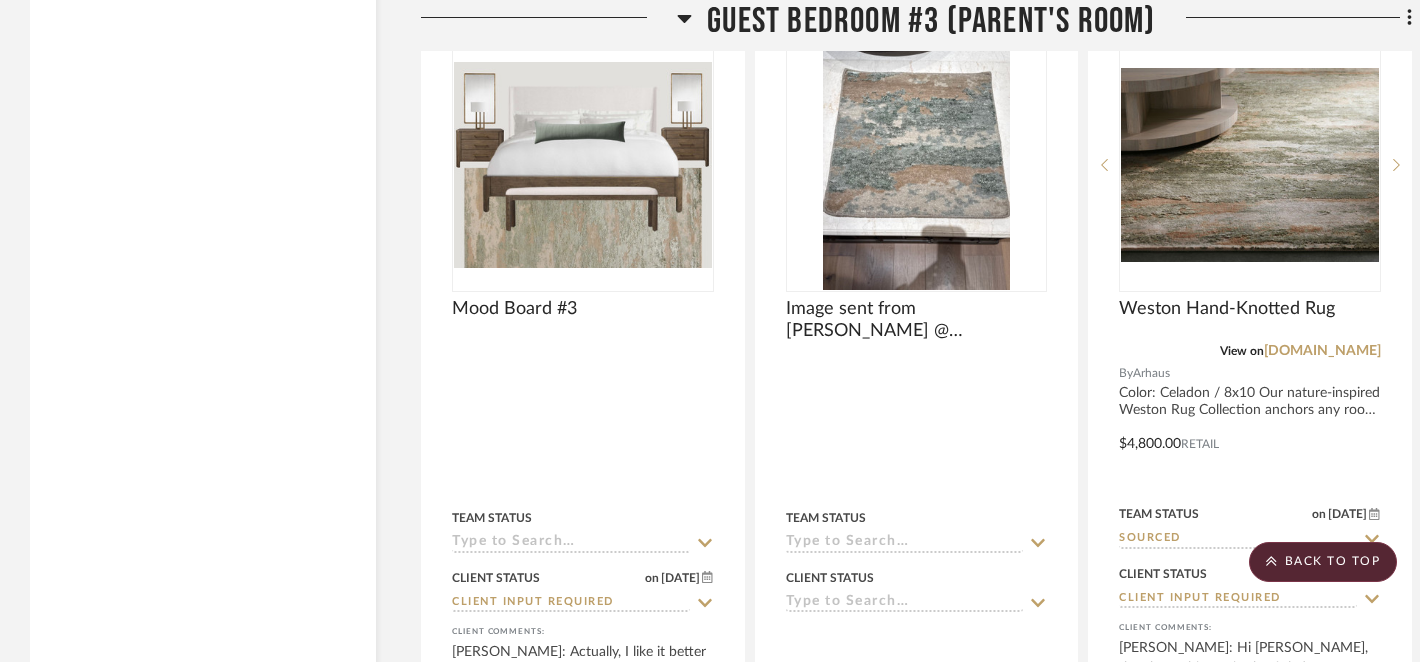 scroll, scrollTop: 5267, scrollLeft: 0, axis: vertical 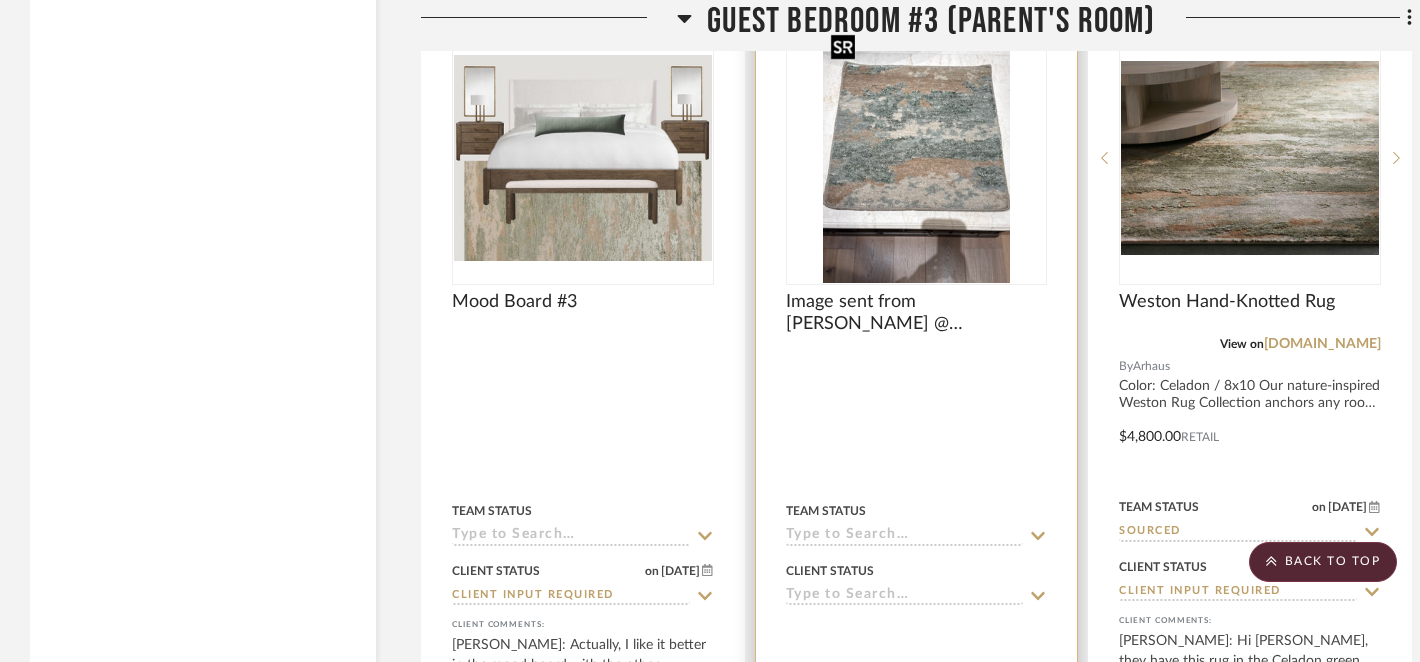 click at bounding box center [916, 158] 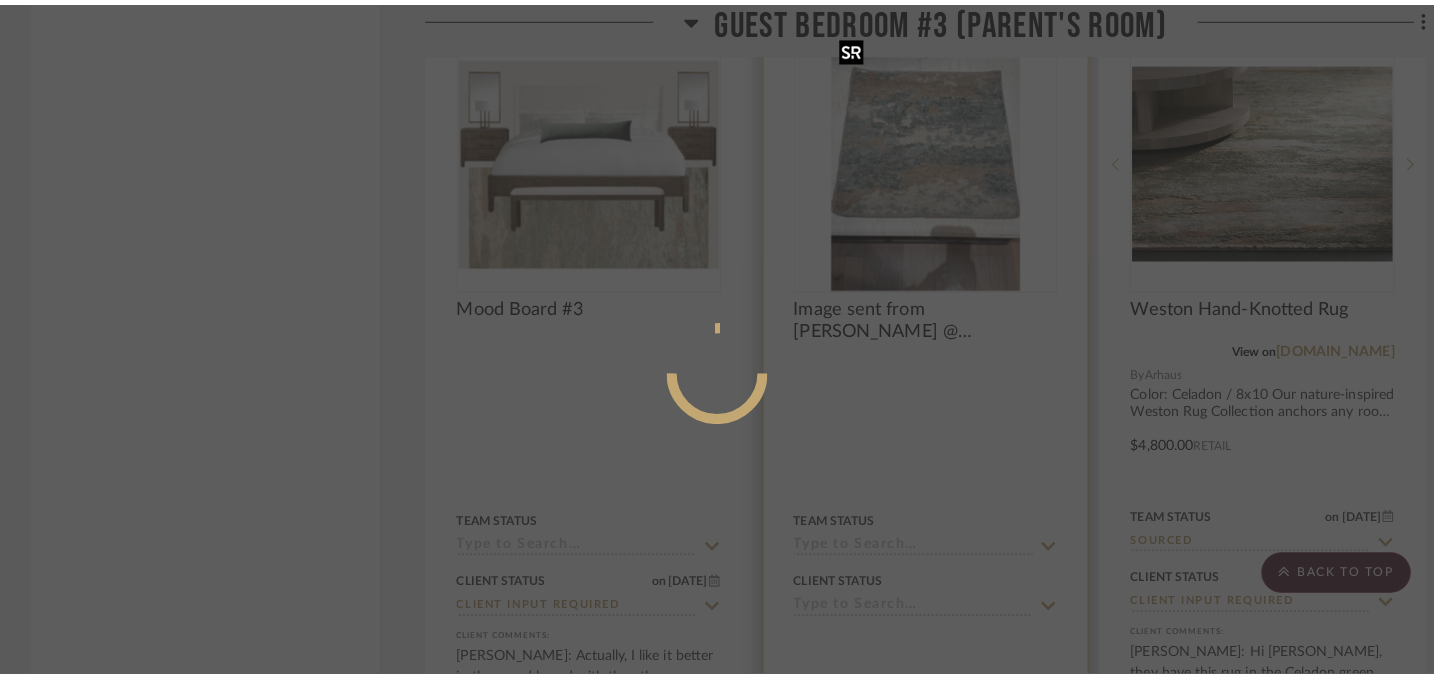scroll, scrollTop: 0, scrollLeft: 0, axis: both 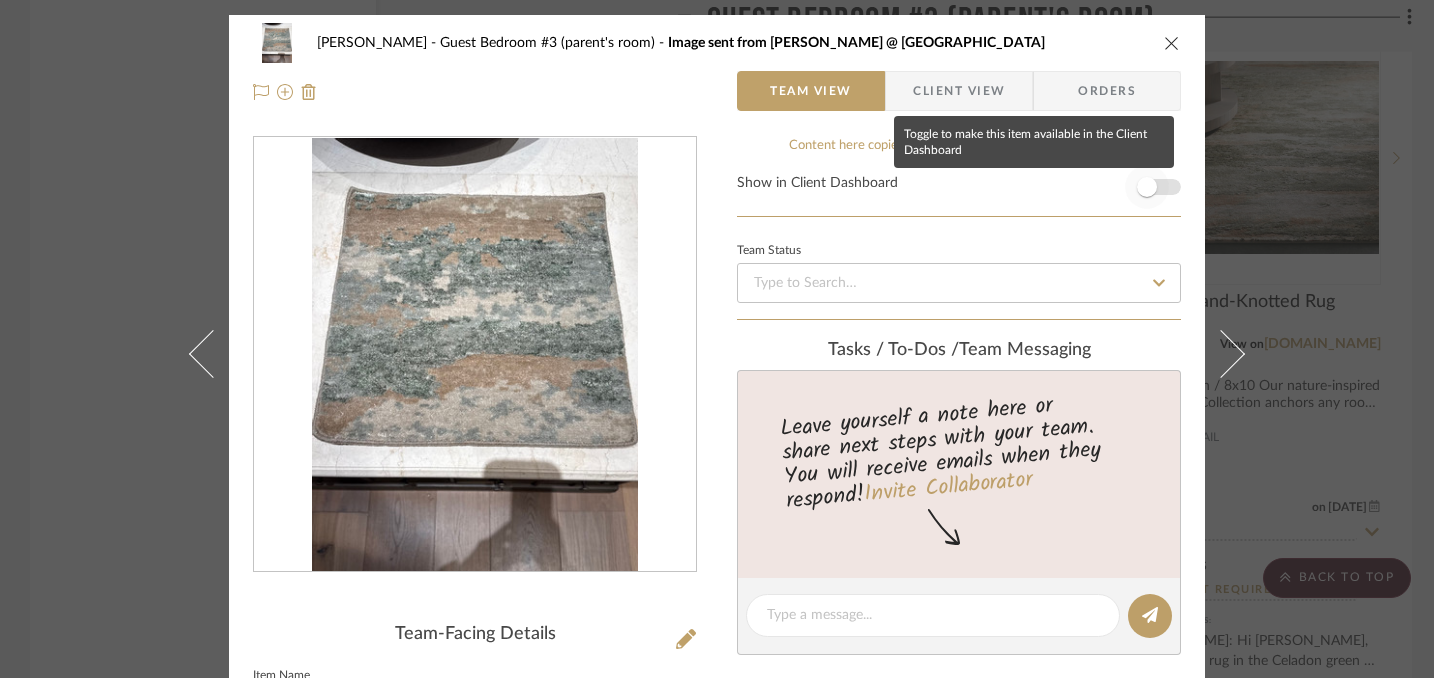 click at bounding box center [1147, 187] 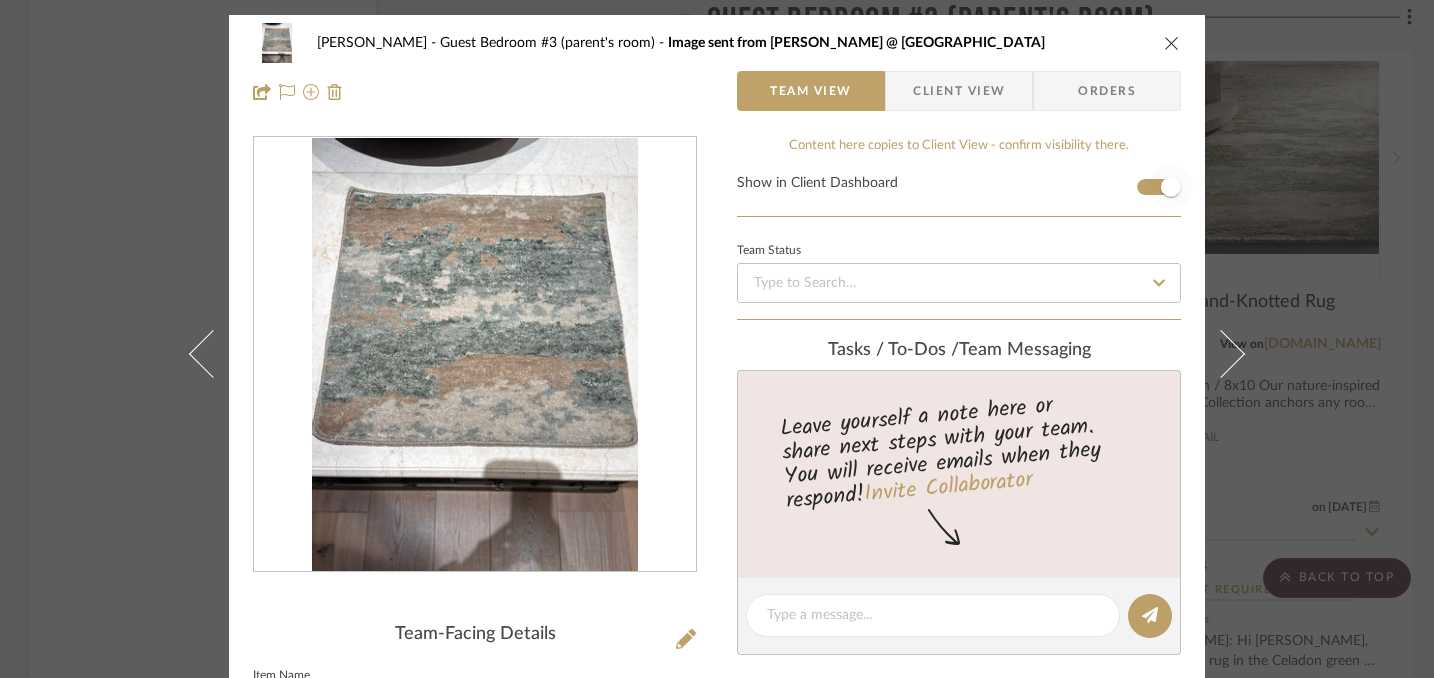 type 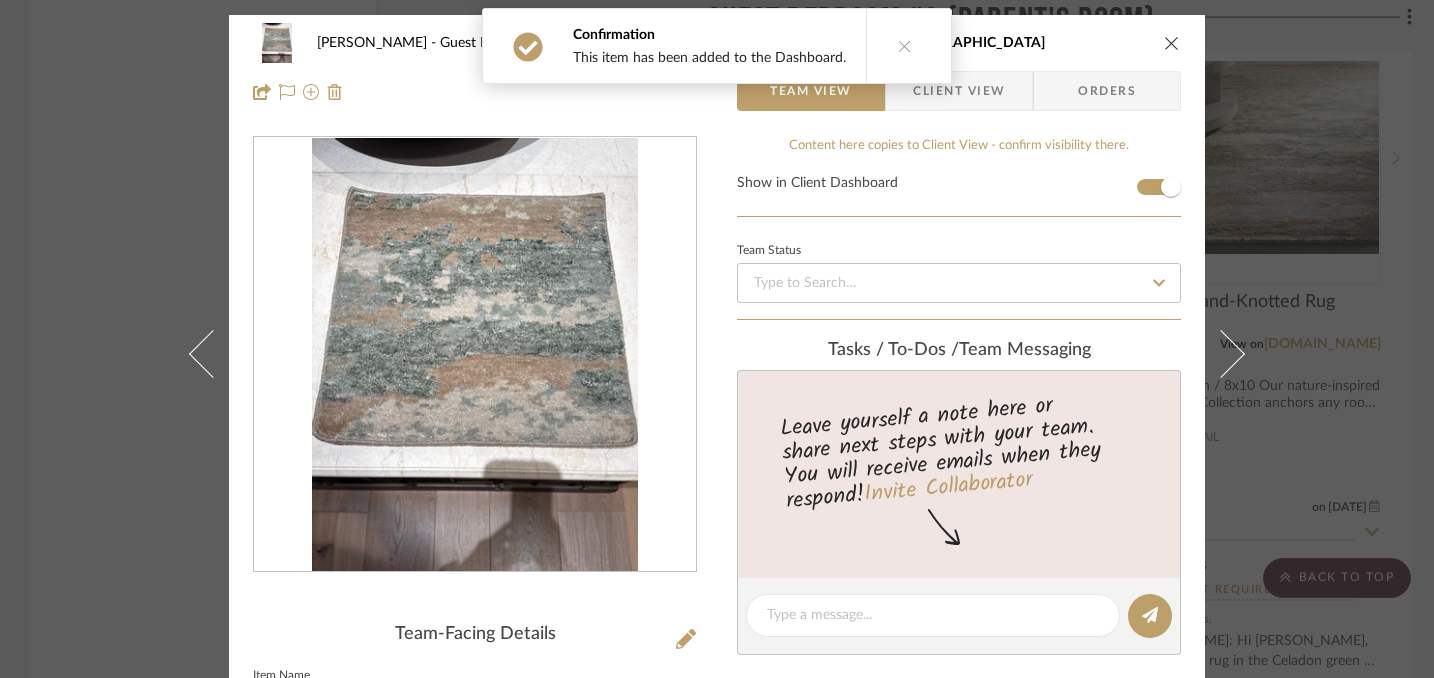 click at bounding box center (1172, 43) 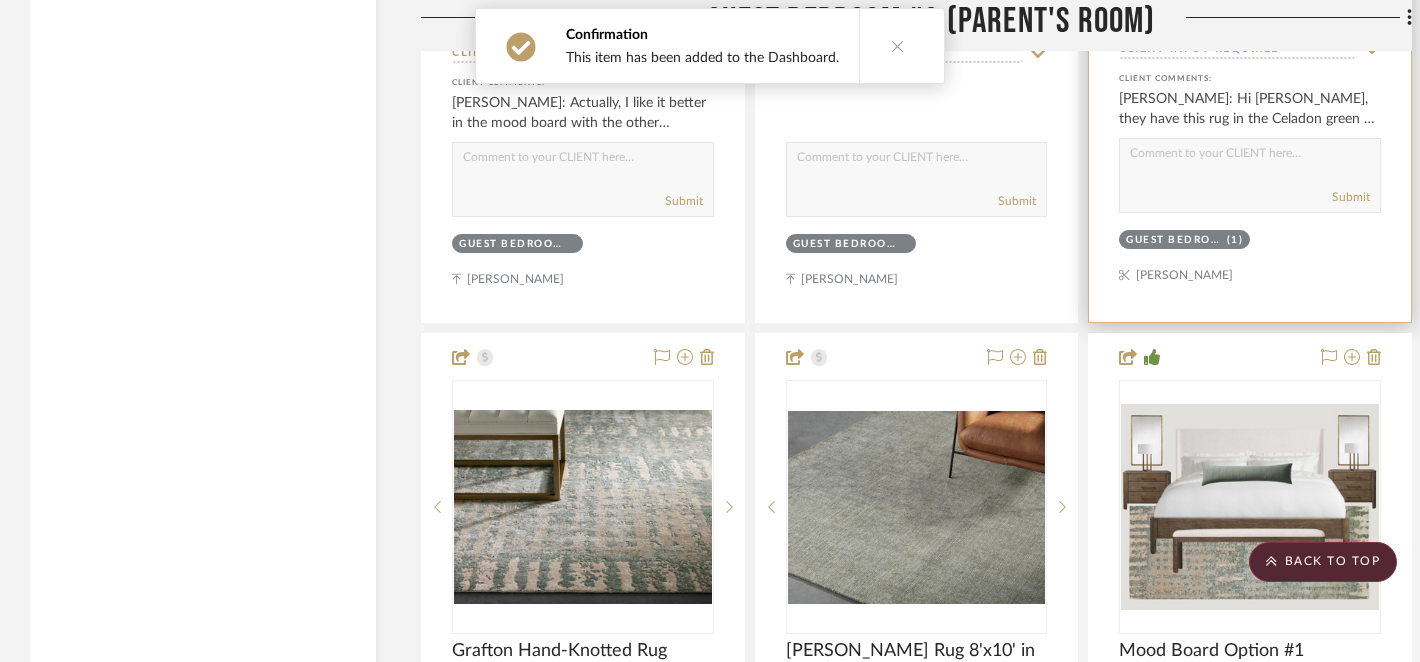 scroll, scrollTop: 5851, scrollLeft: 0, axis: vertical 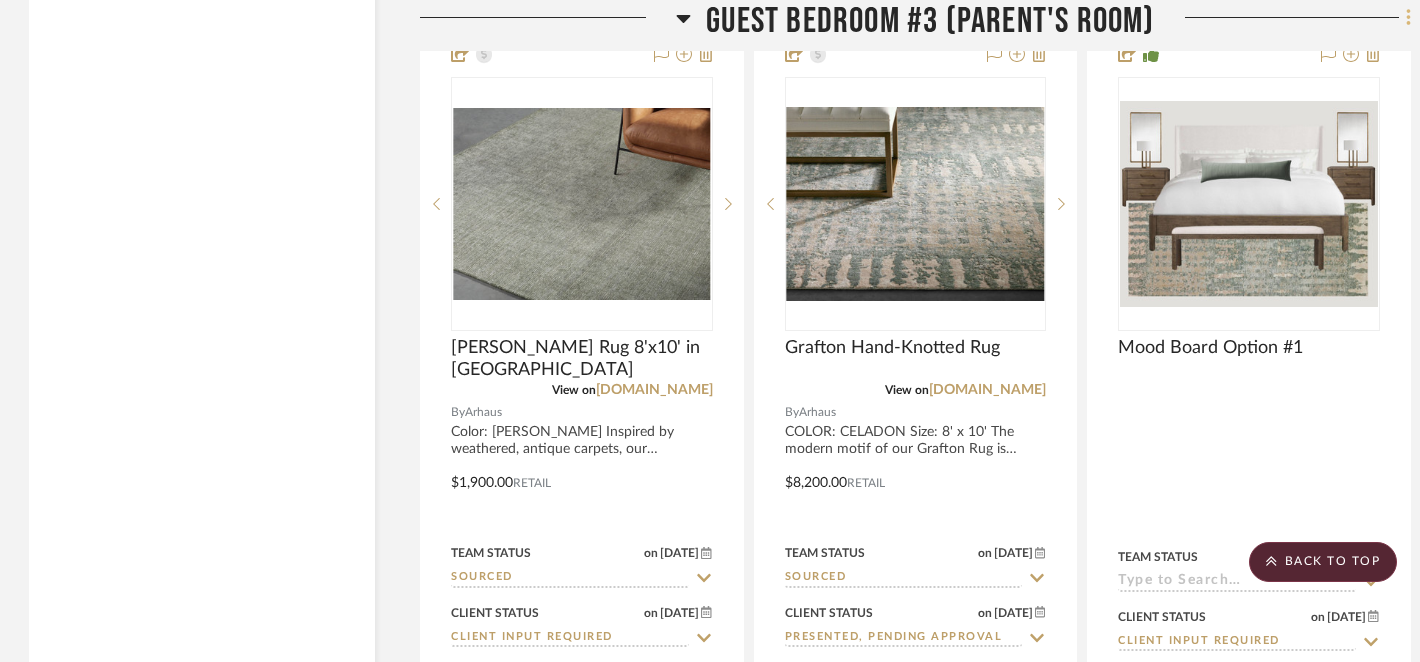 click 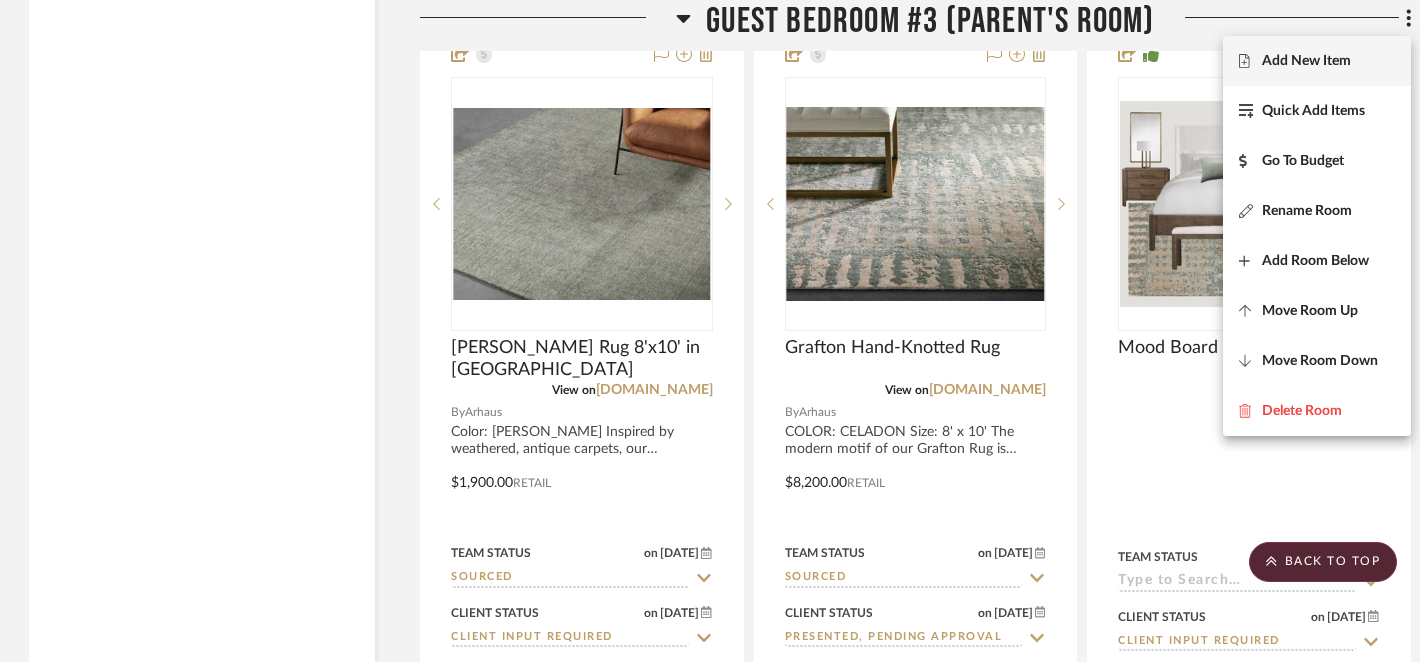 click on "Add New Item" at bounding box center (1306, 61) 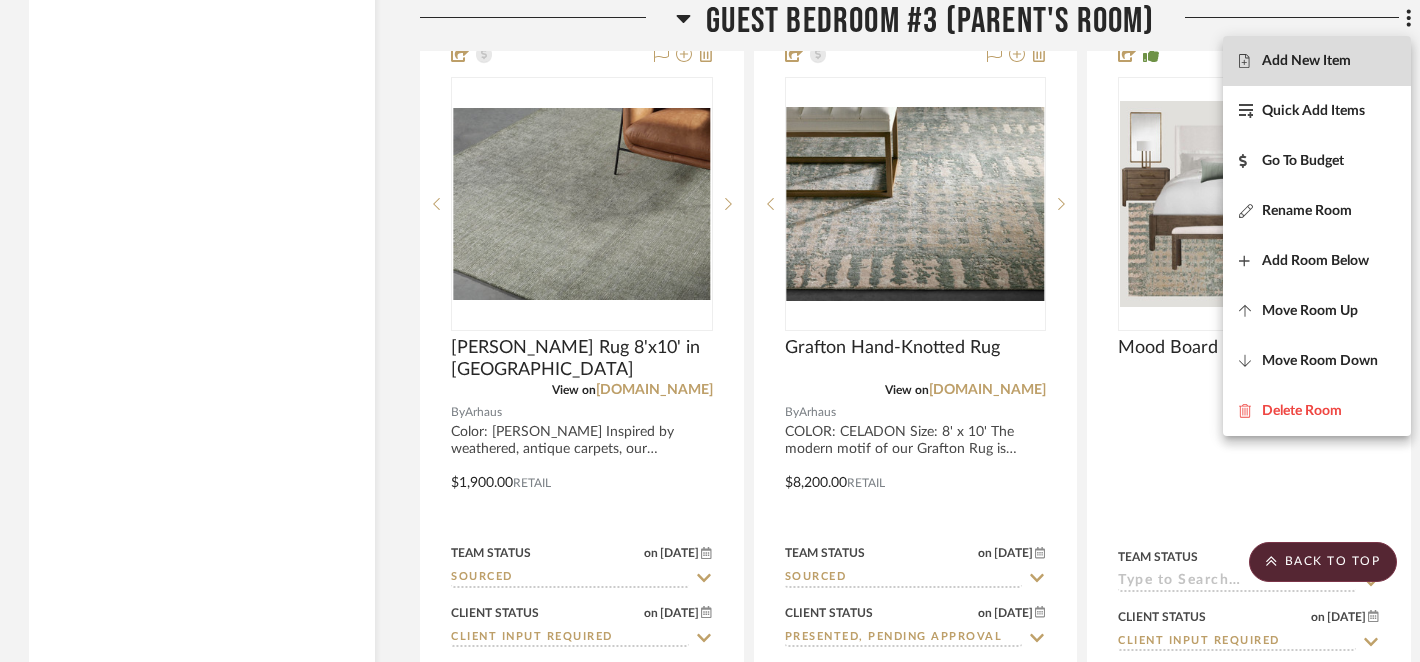 scroll, scrollTop: 0, scrollLeft: 1, axis: horizontal 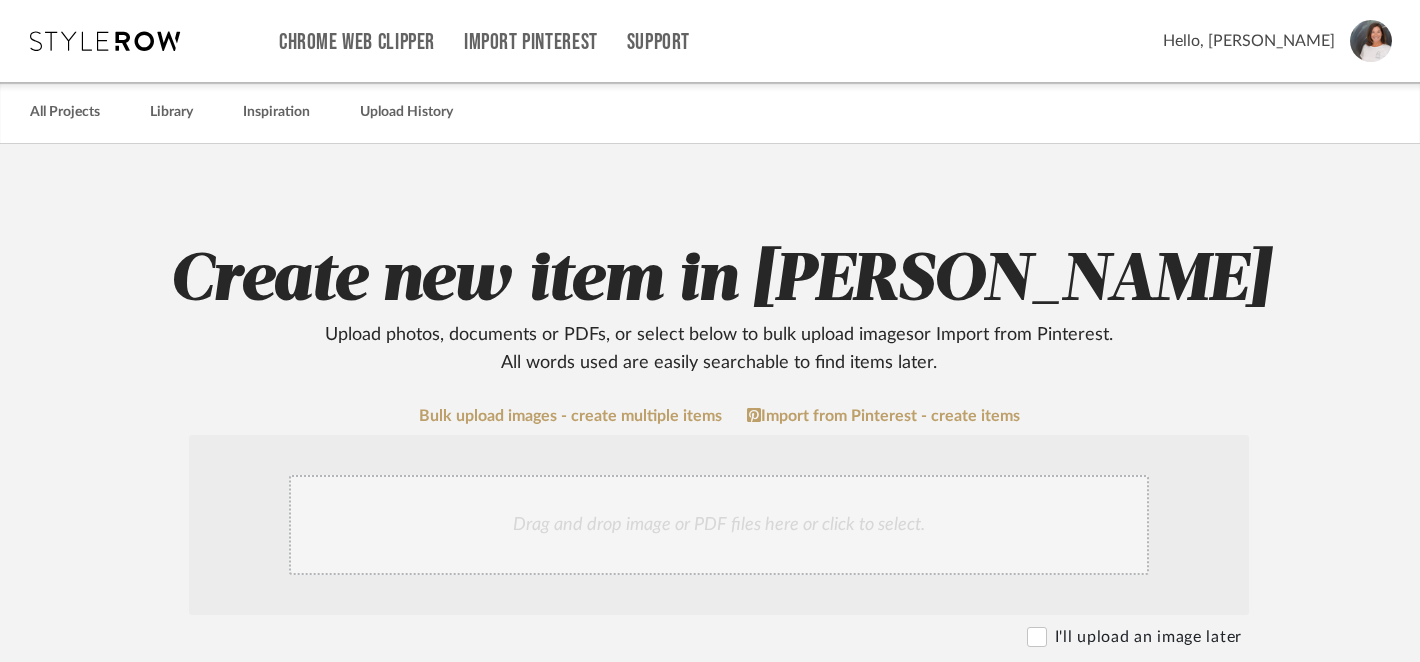 click on "Drag and drop image or PDF files here or click to select." 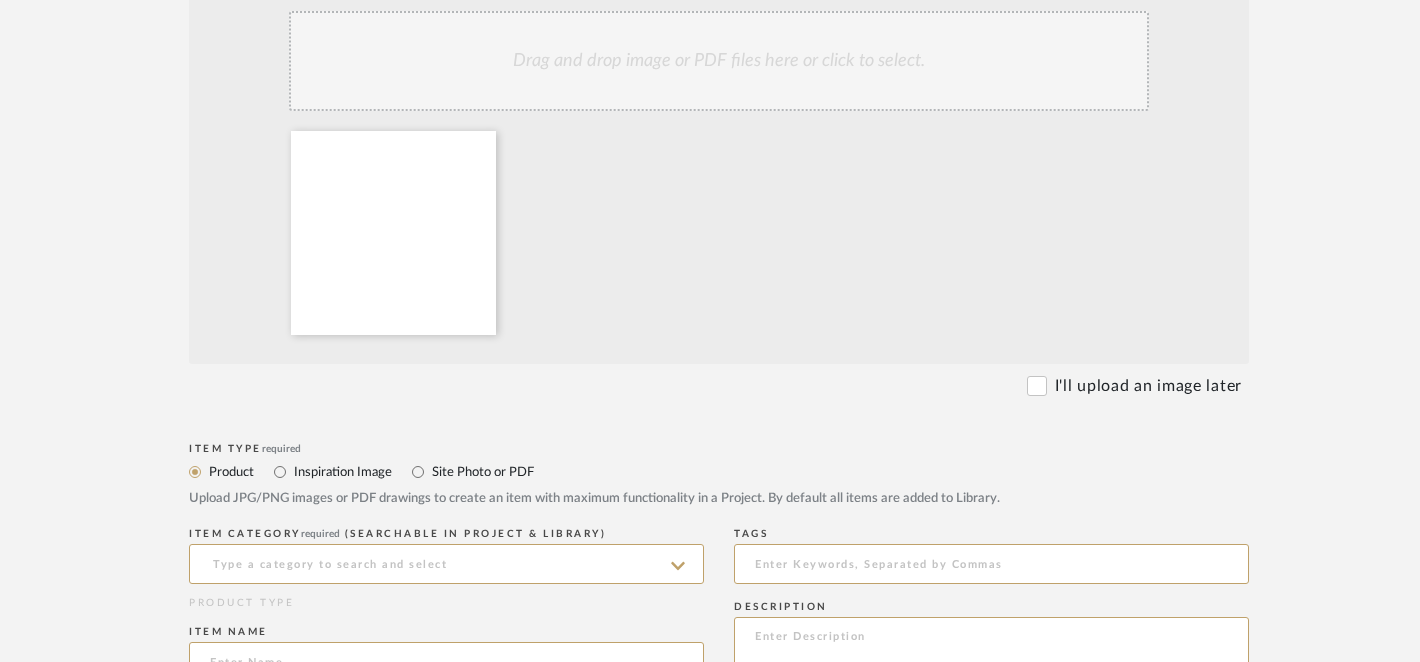 scroll, scrollTop: 474, scrollLeft: 1, axis: both 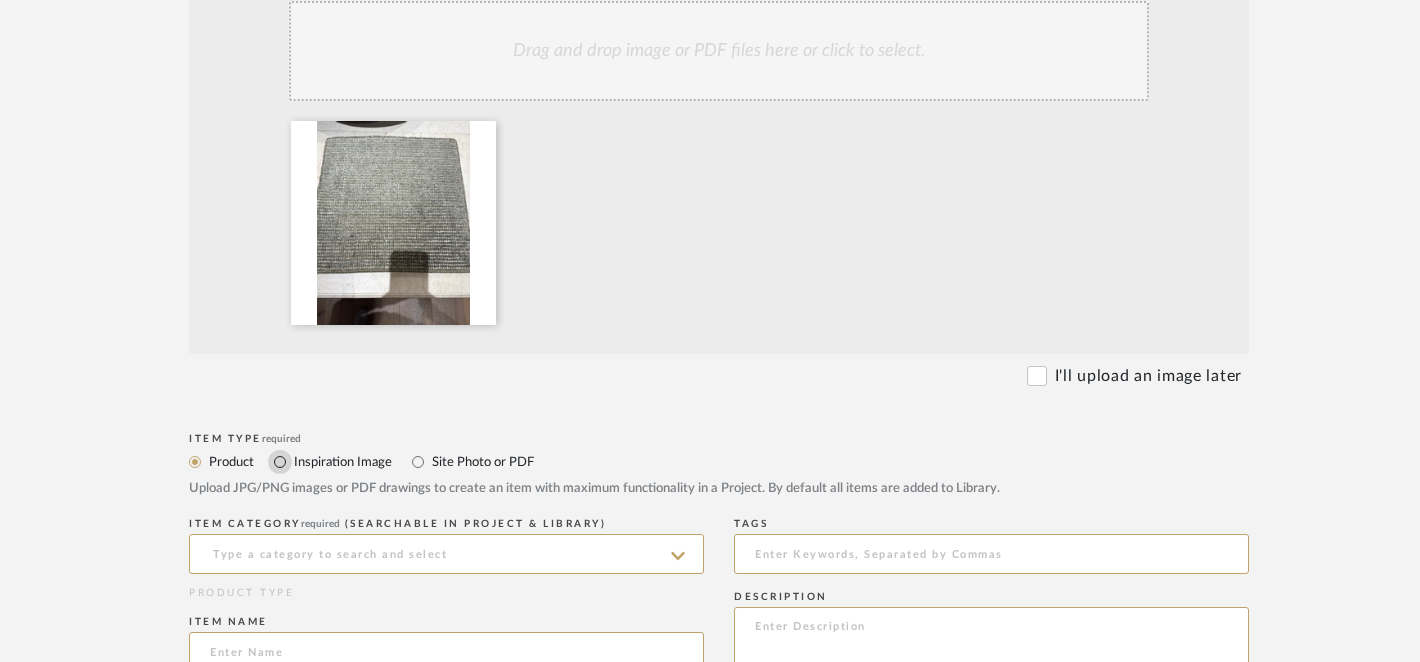 click on "Inspiration Image" at bounding box center (280, 462) 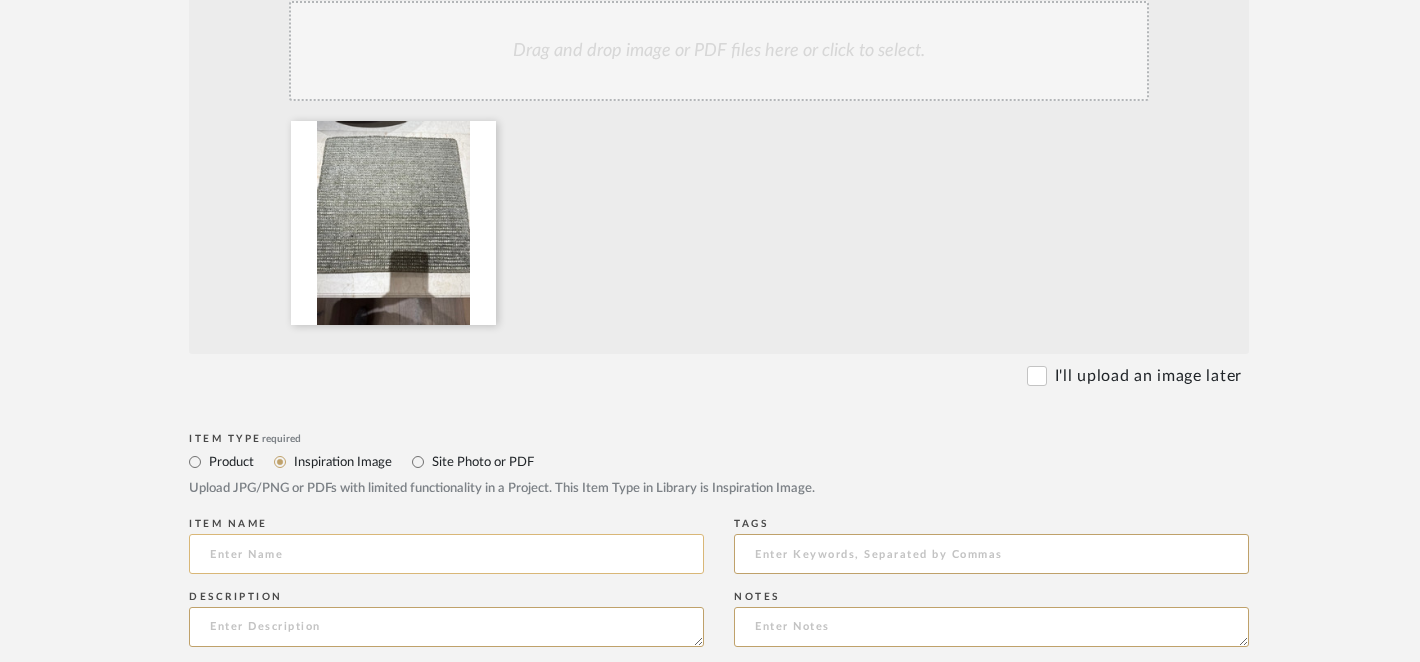 click 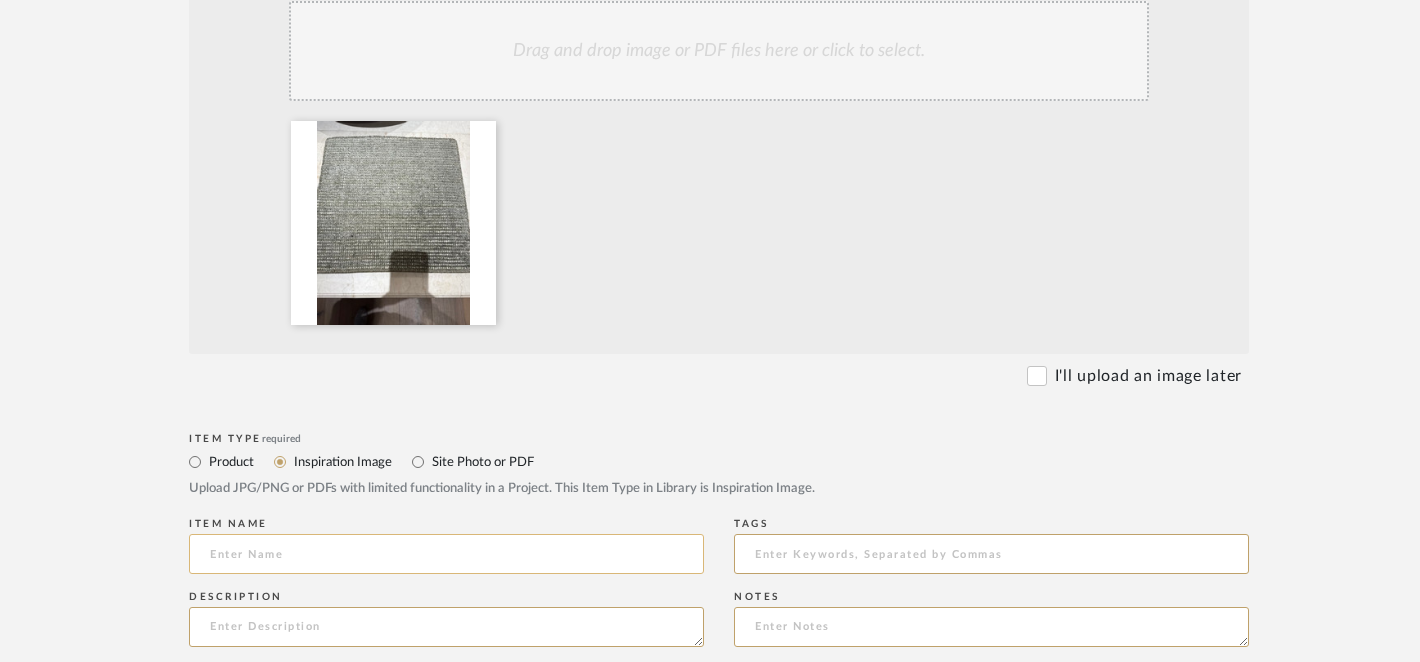 paste on "Image sent from [PERSON_NAME] @ [GEOGRAPHIC_DATA]" 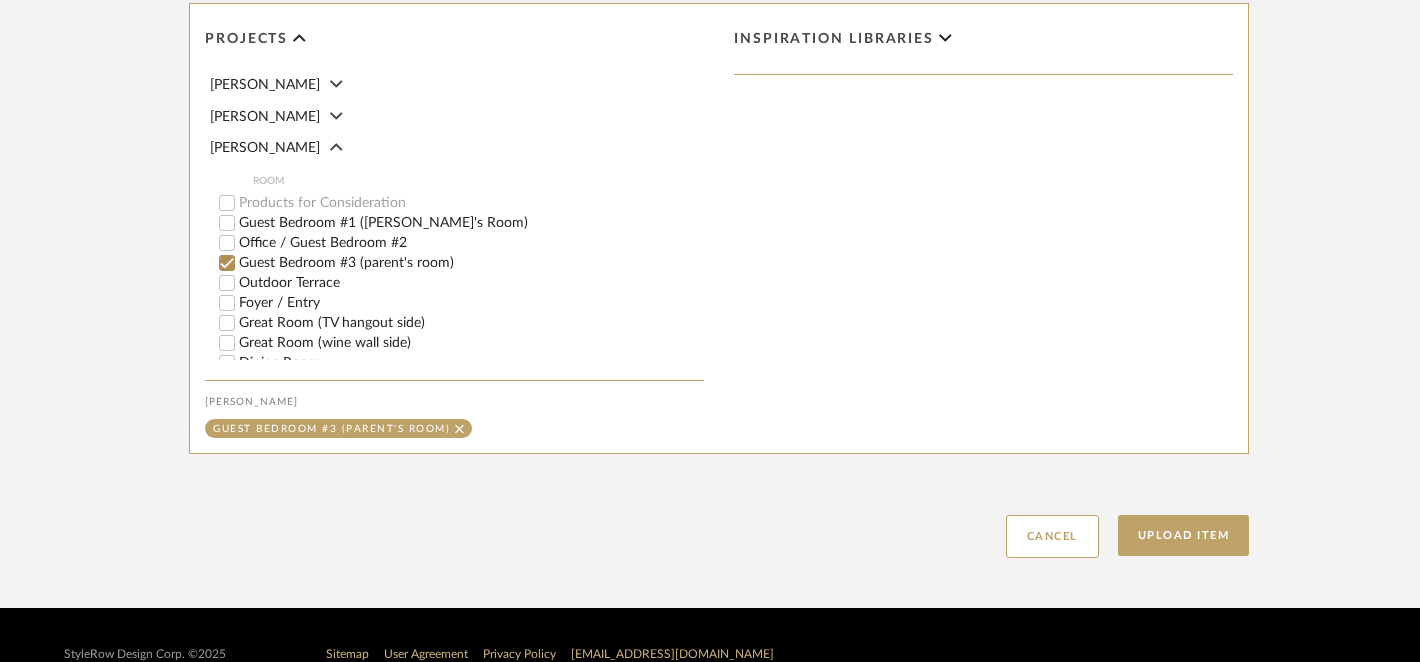 scroll, scrollTop: 1152, scrollLeft: 1, axis: both 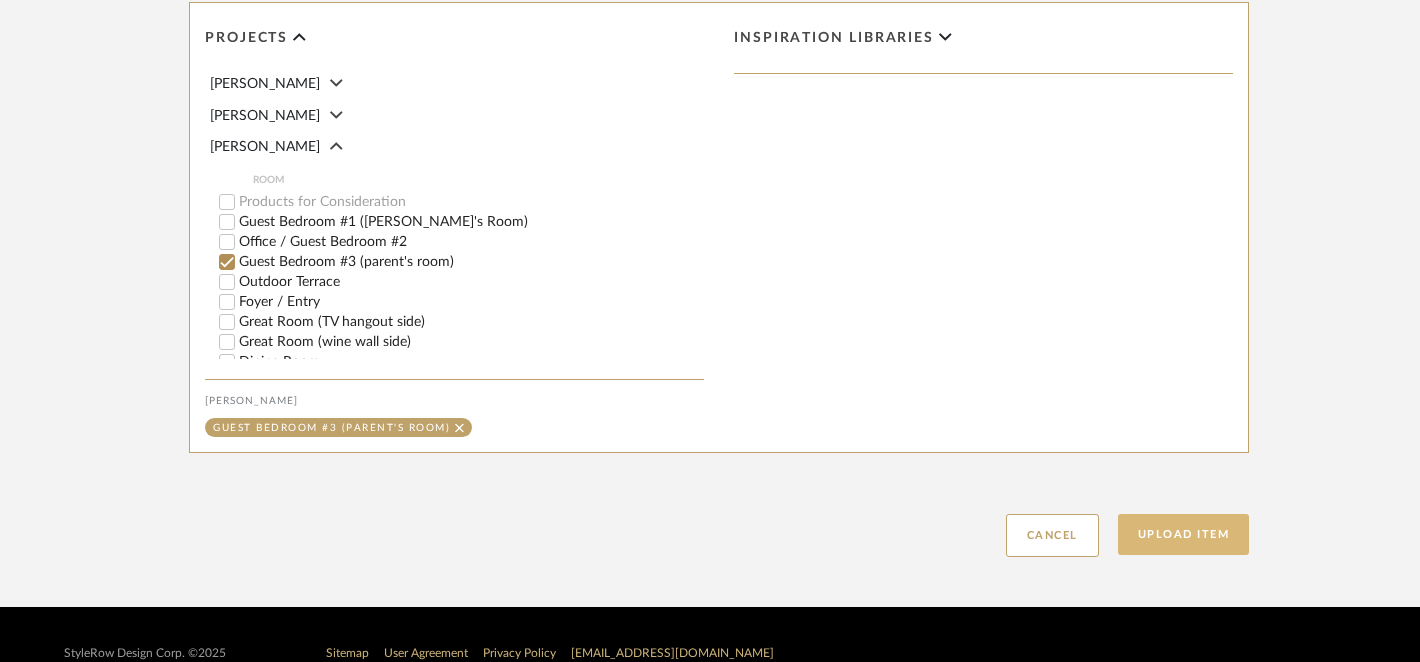 type on "Image sent from [PERSON_NAME] @ [GEOGRAPHIC_DATA]" 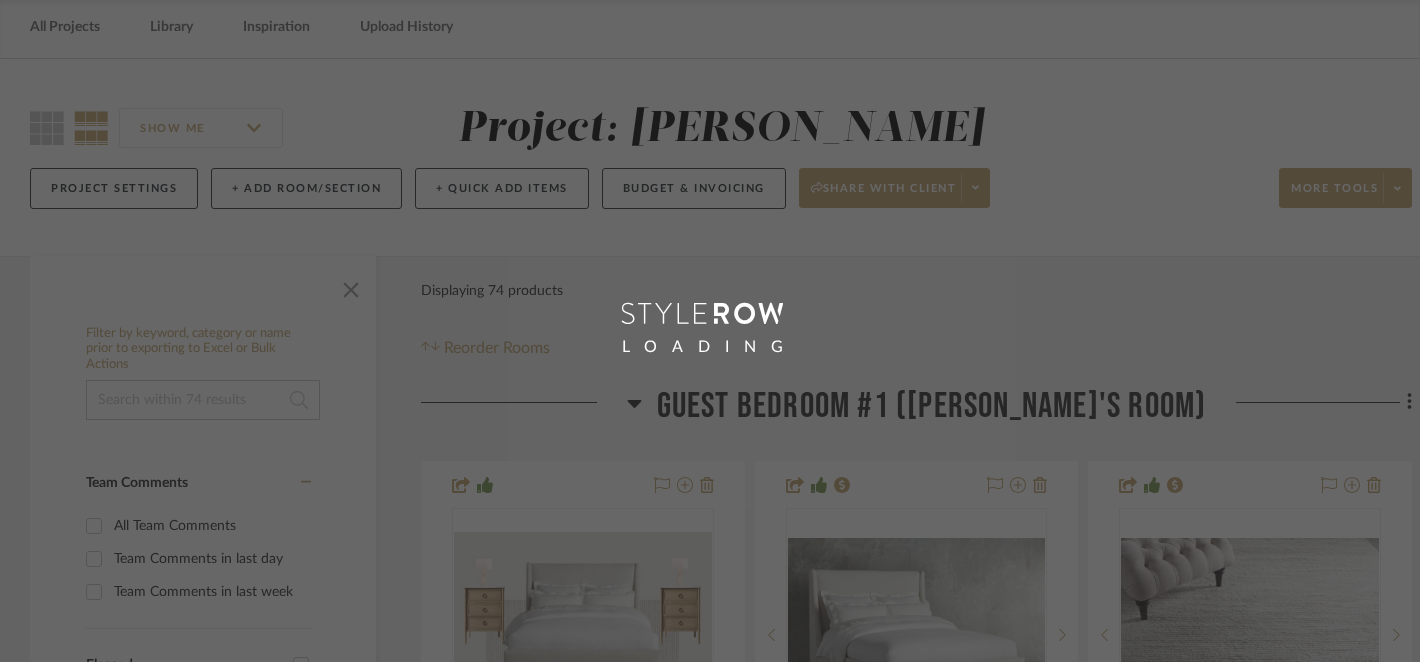 scroll, scrollTop: 0, scrollLeft: 0, axis: both 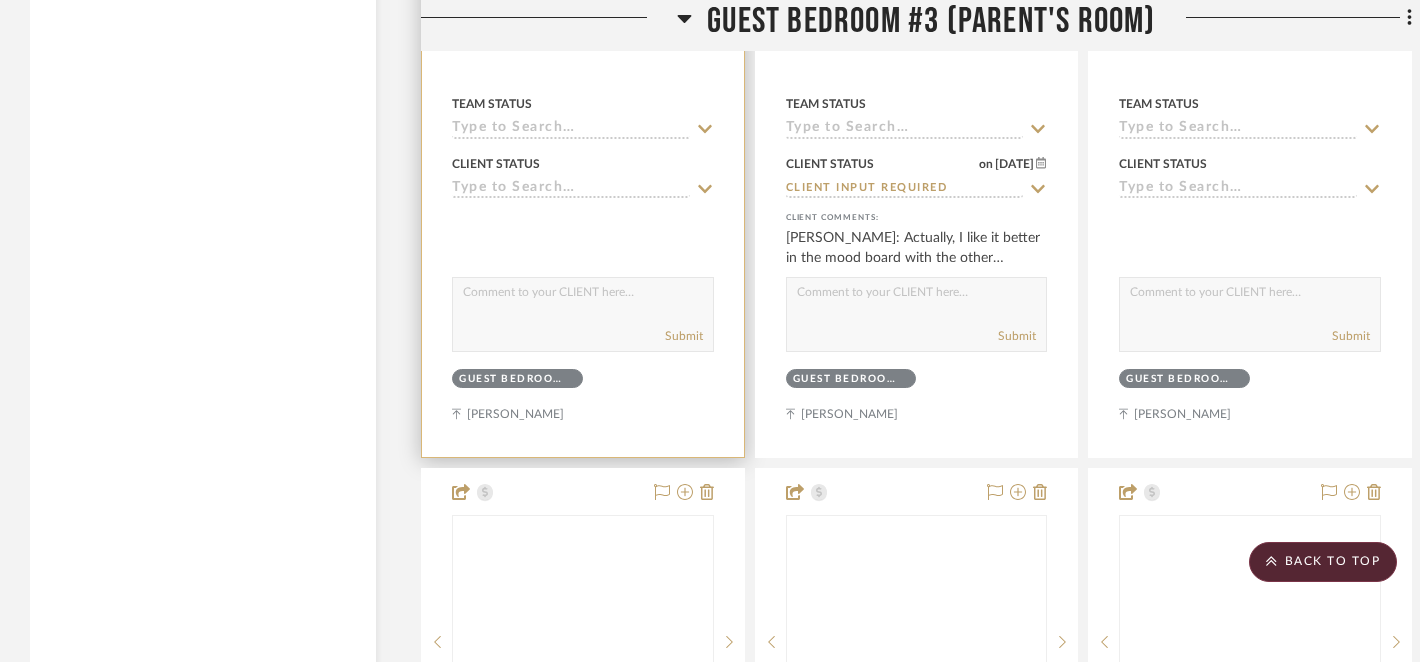 type 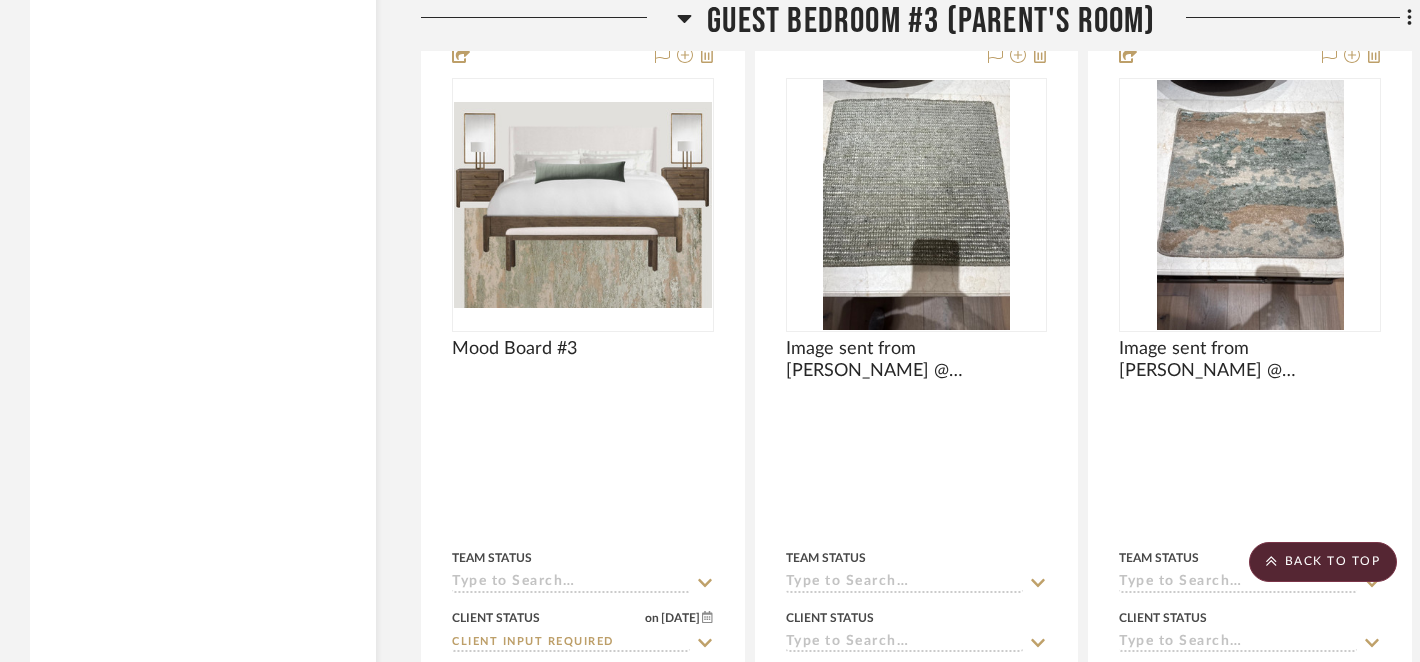 scroll, scrollTop: 5226, scrollLeft: 0, axis: vertical 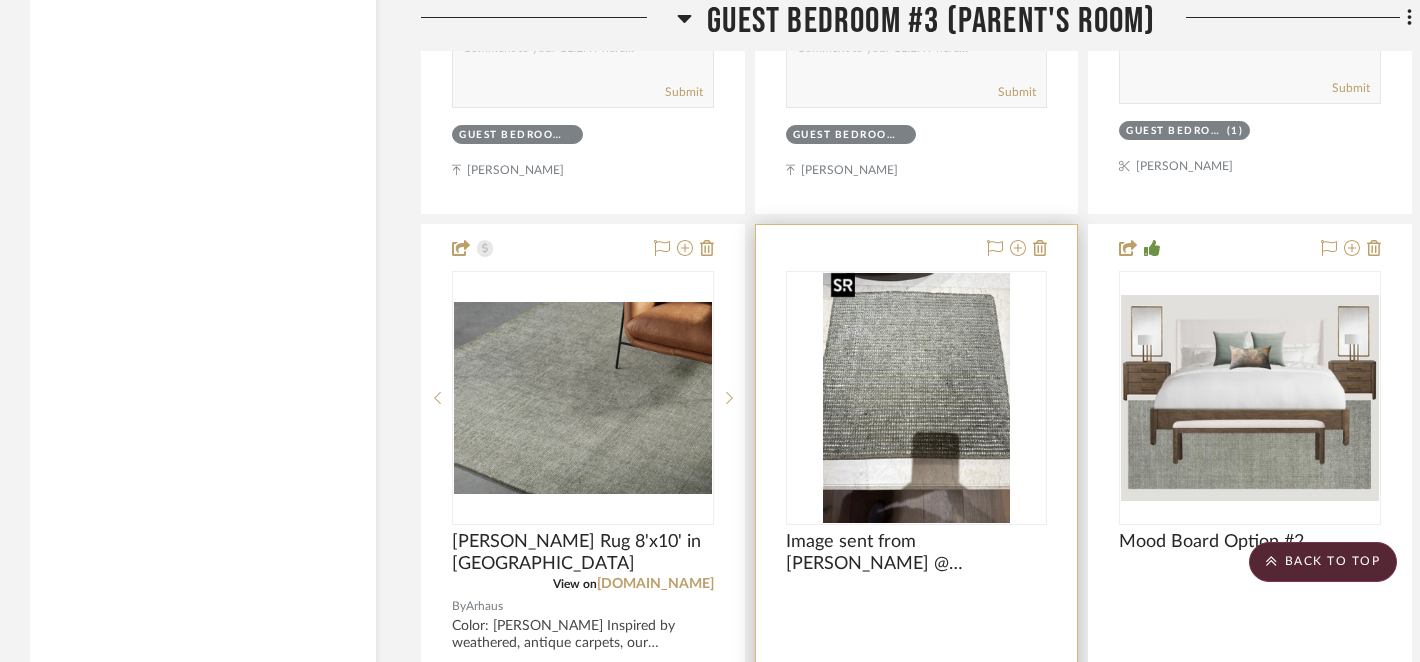 click at bounding box center (916, 398) 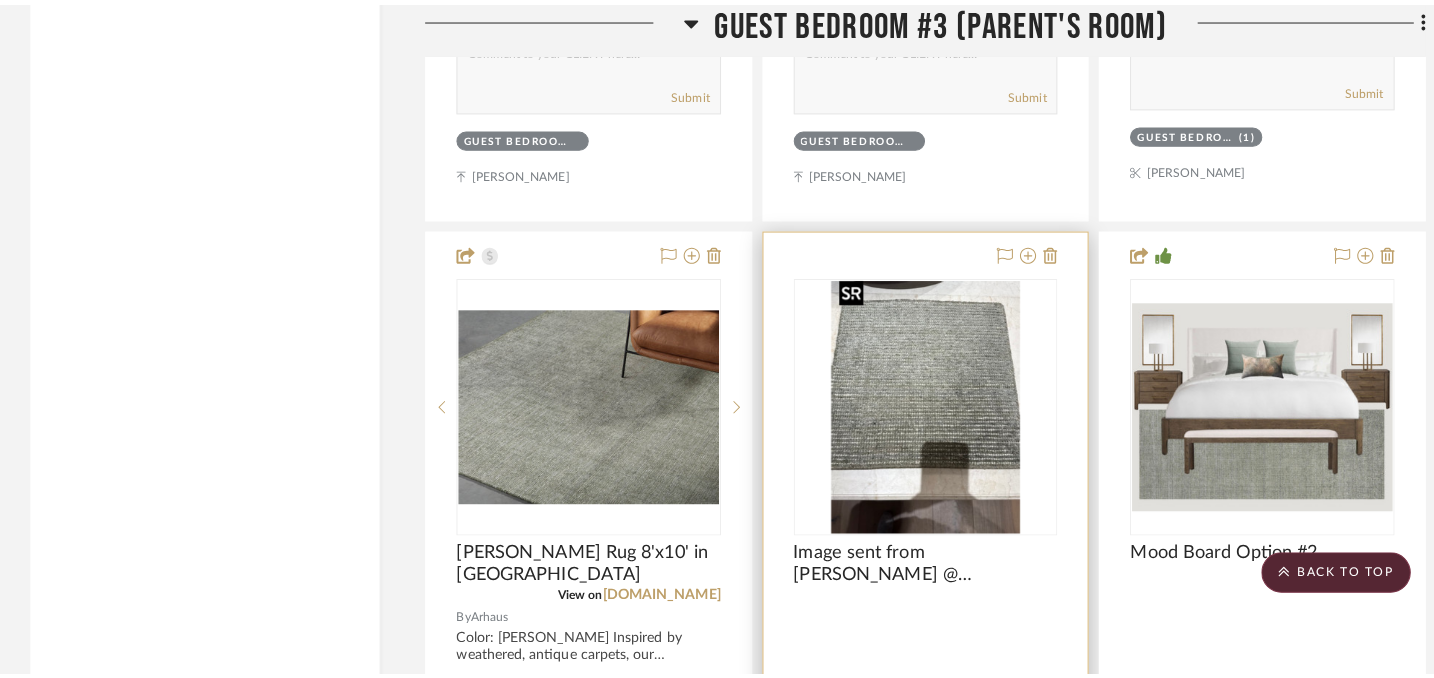 scroll, scrollTop: 0, scrollLeft: 0, axis: both 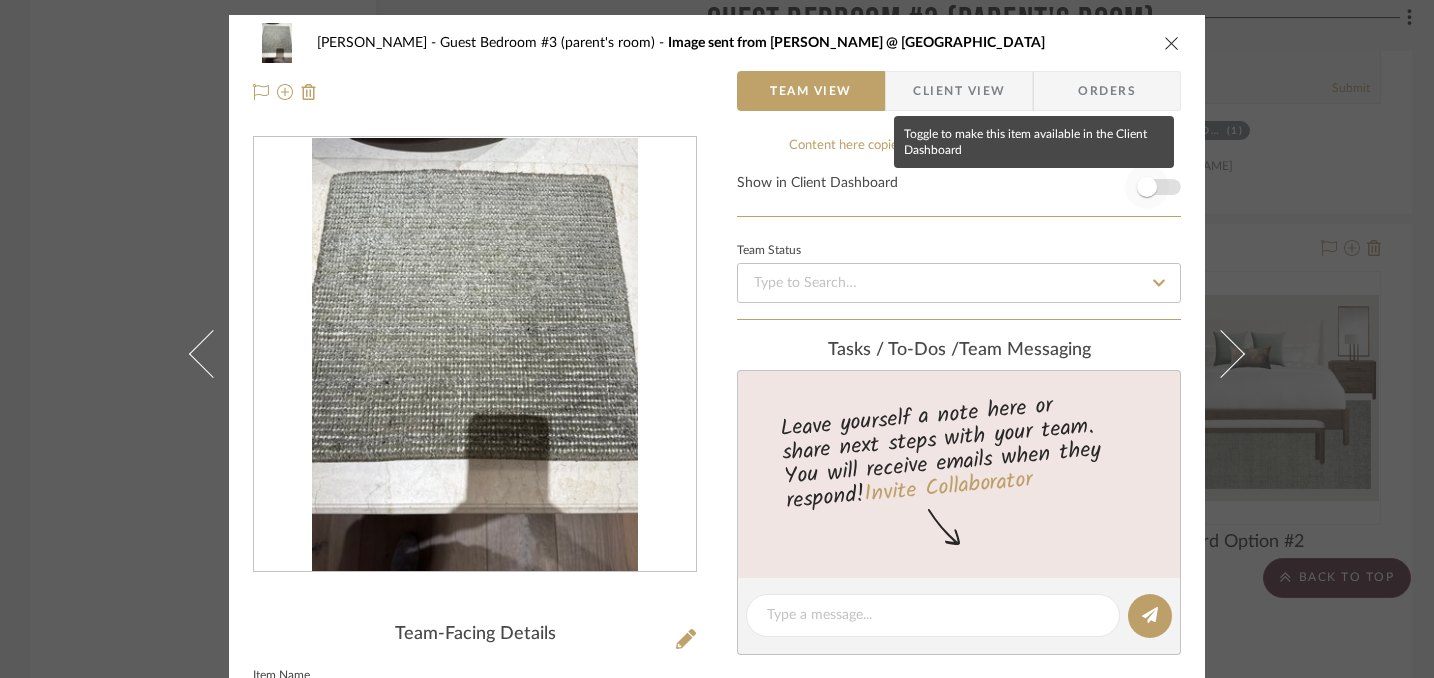 click at bounding box center [1147, 187] 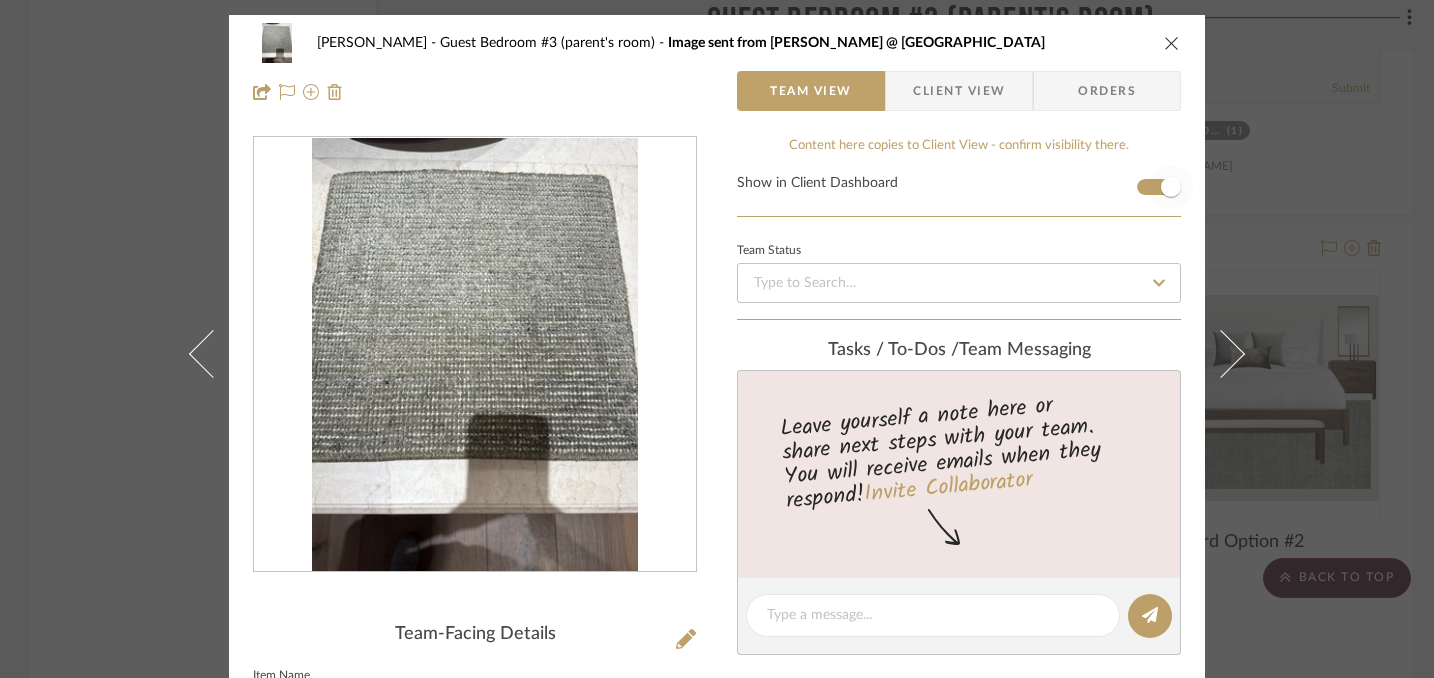 type 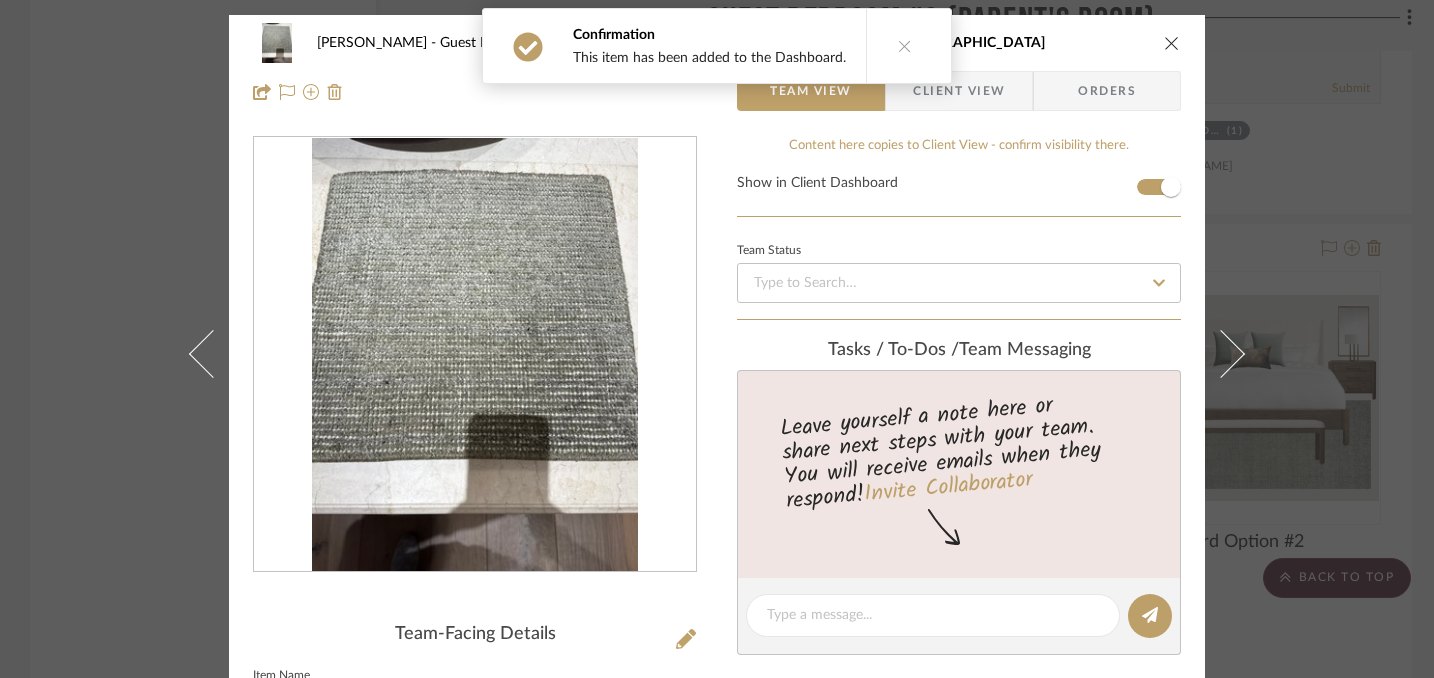 click at bounding box center [1172, 43] 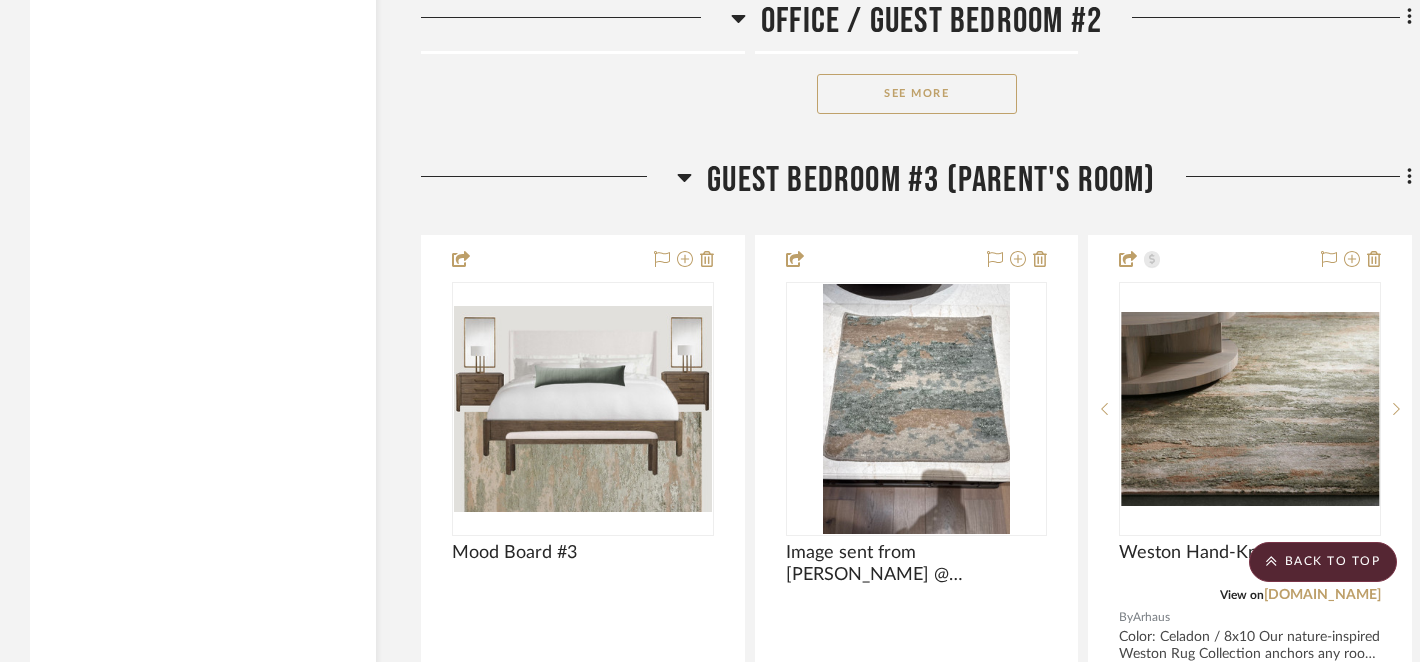 scroll, scrollTop: 5014, scrollLeft: 0, axis: vertical 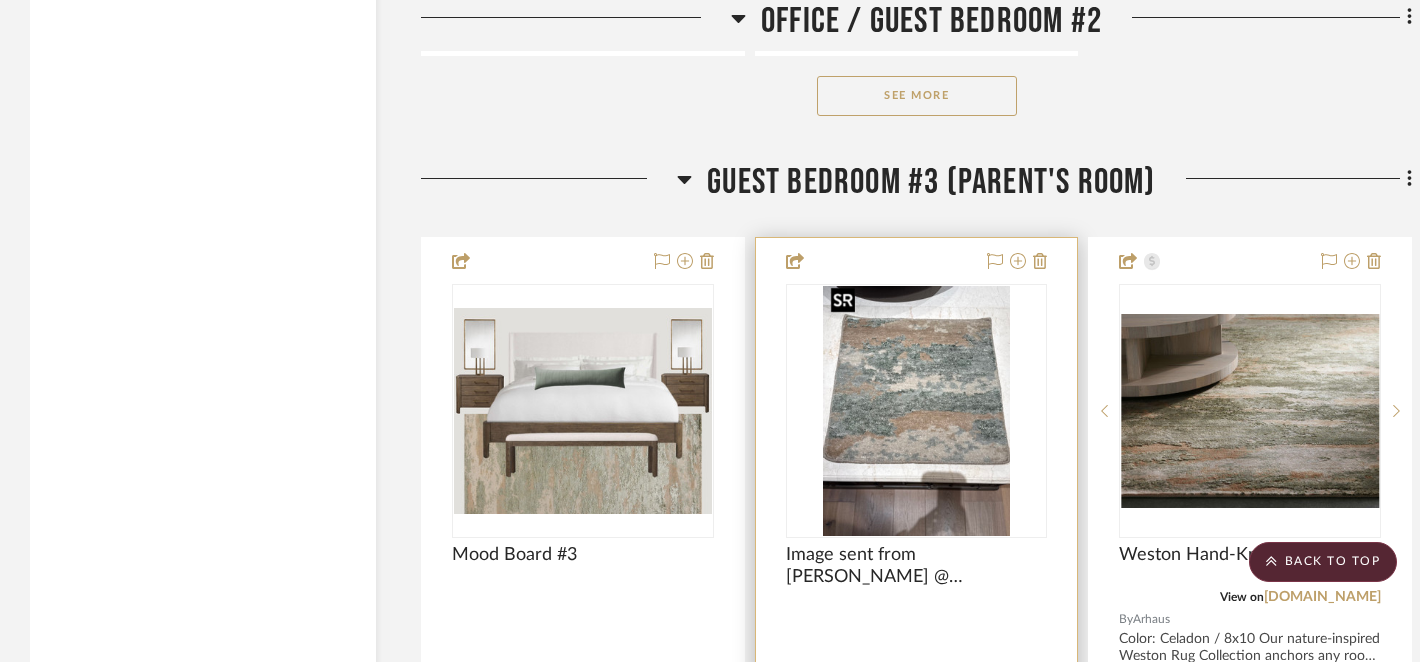 click at bounding box center [916, 411] 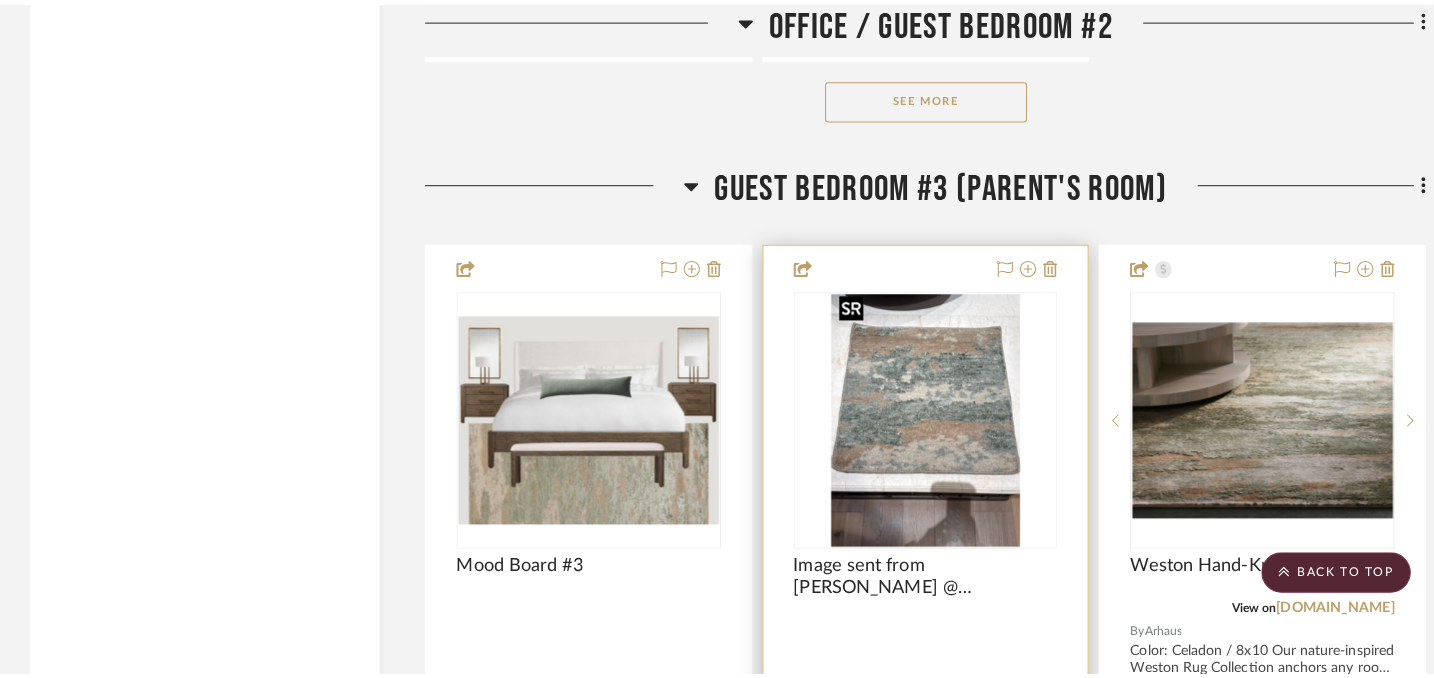 scroll, scrollTop: 0, scrollLeft: 0, axis: both 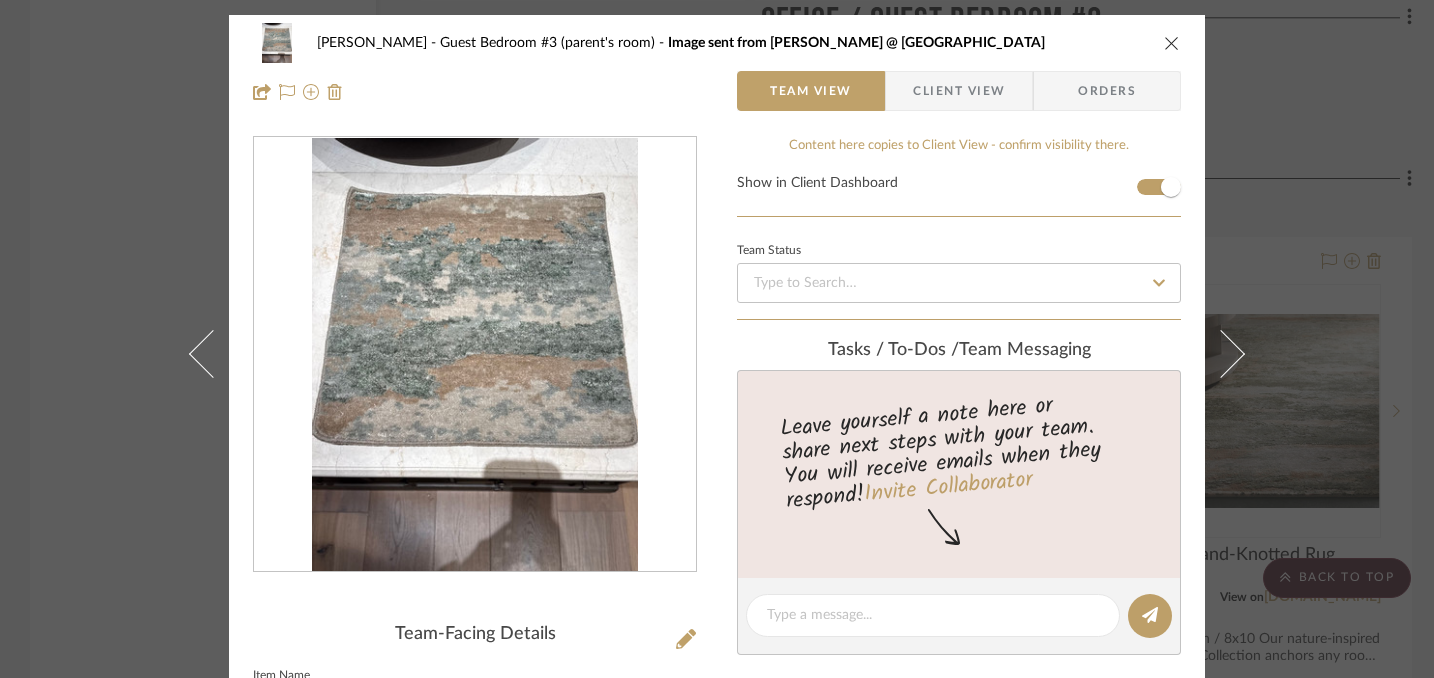 click at bounding box center [1172, 43] 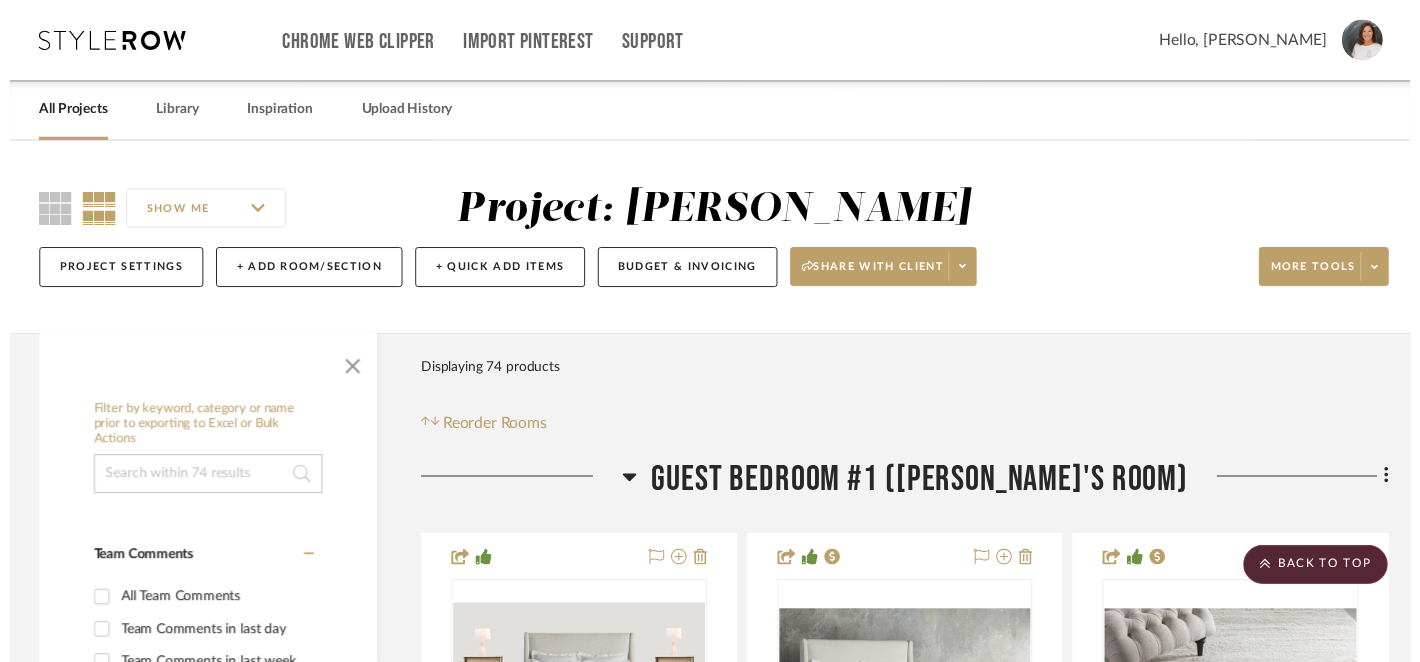 scroll, scrollTop: 5014, scrollLeft: 0, axis: vertical 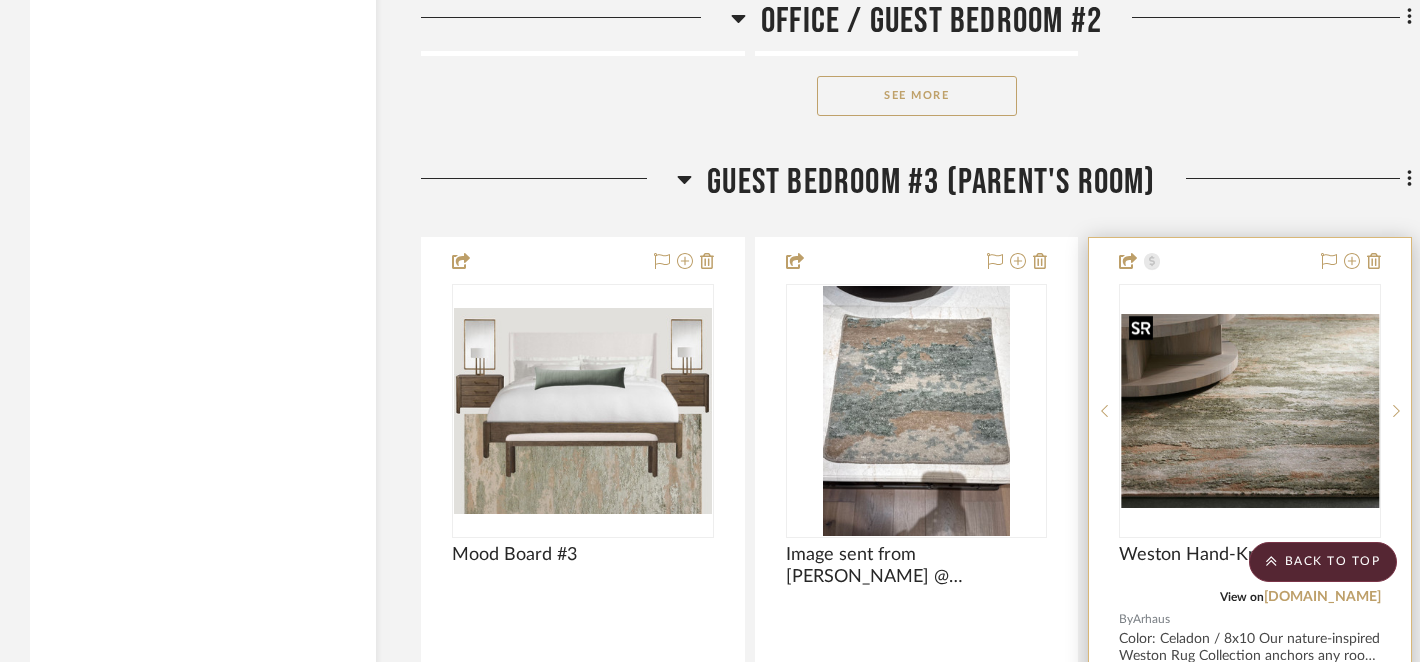 click at bounding box center (1250, 411) 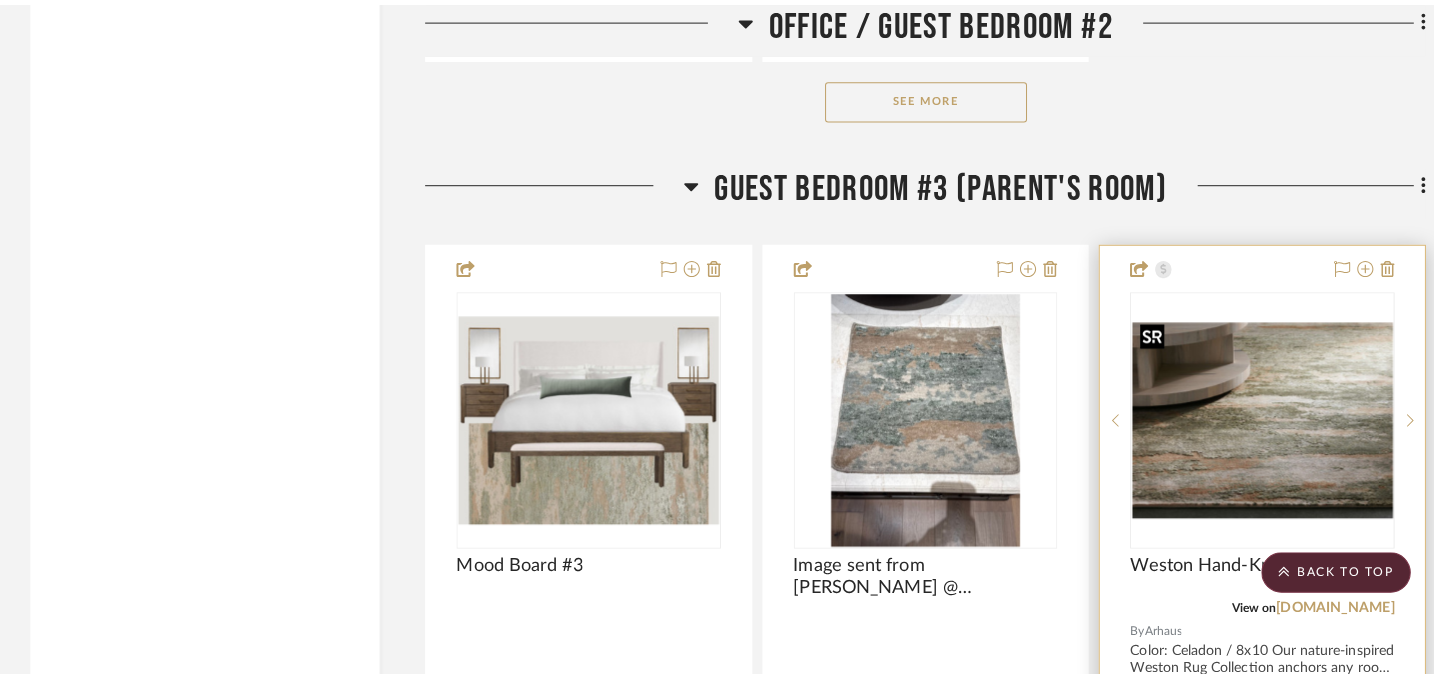 scroll, scrollTop: 0, scrollLeft: 0, axis: both 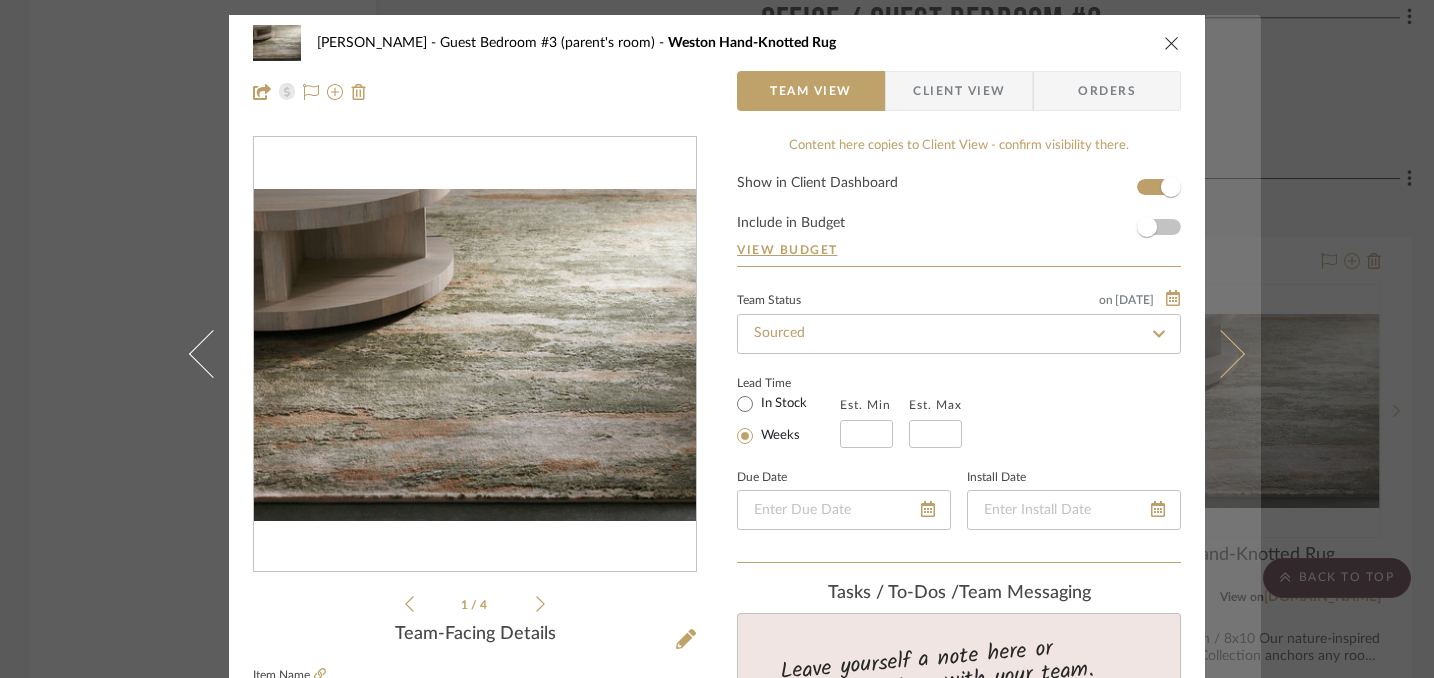 click at bounding box center [1221, 354] 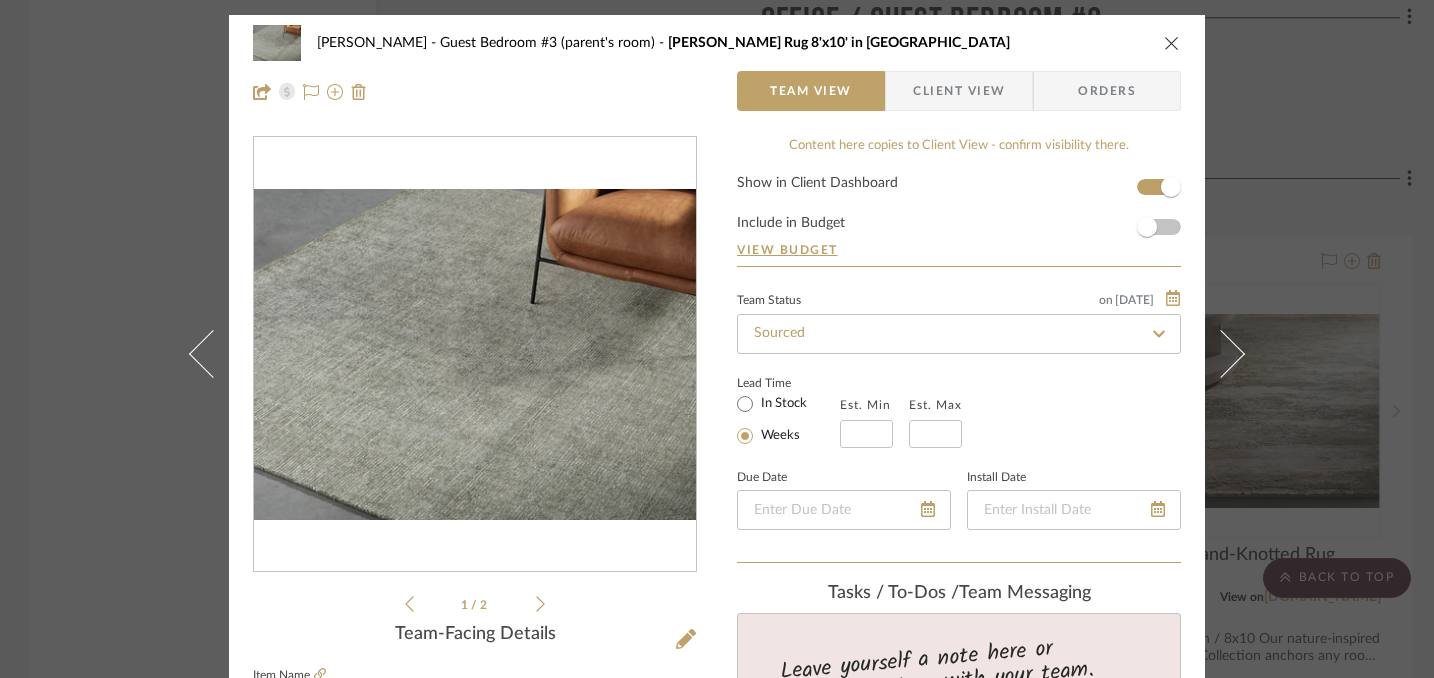 click at bounding box center [1172, 43] 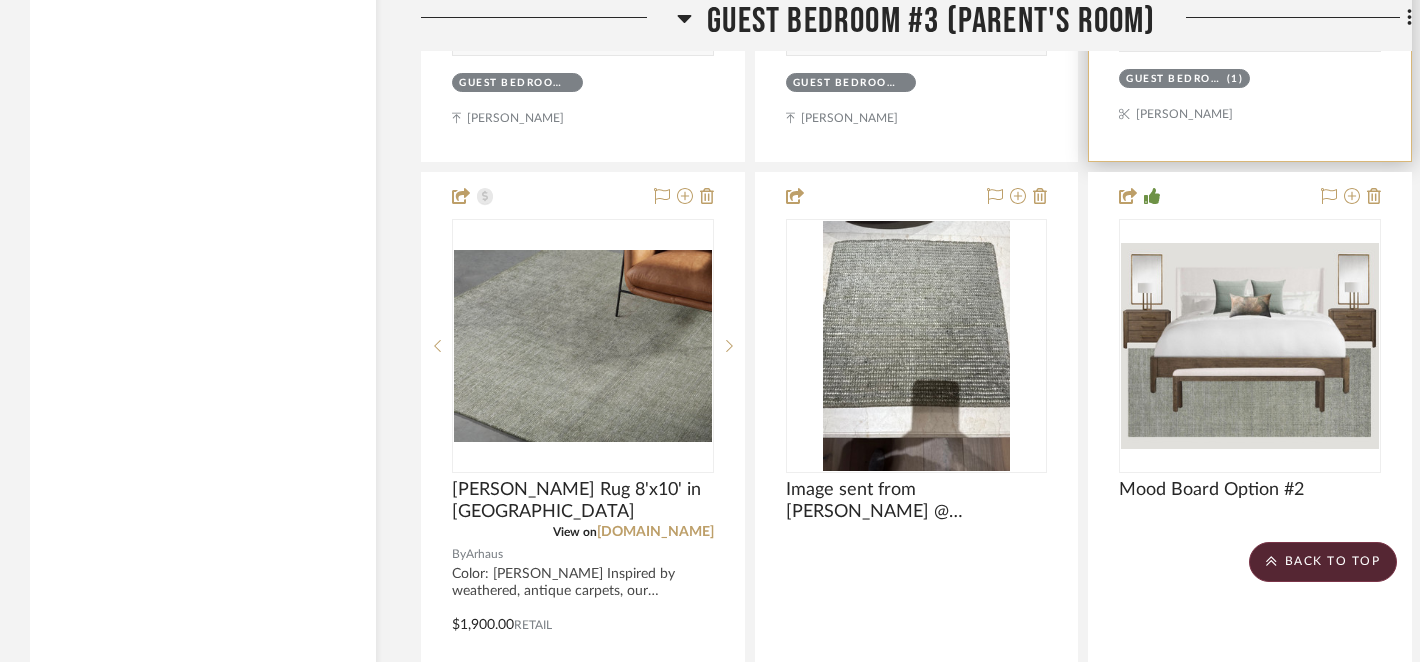 scroll, scrollTop: 5973, scrollLeft: 0, axis: vertical 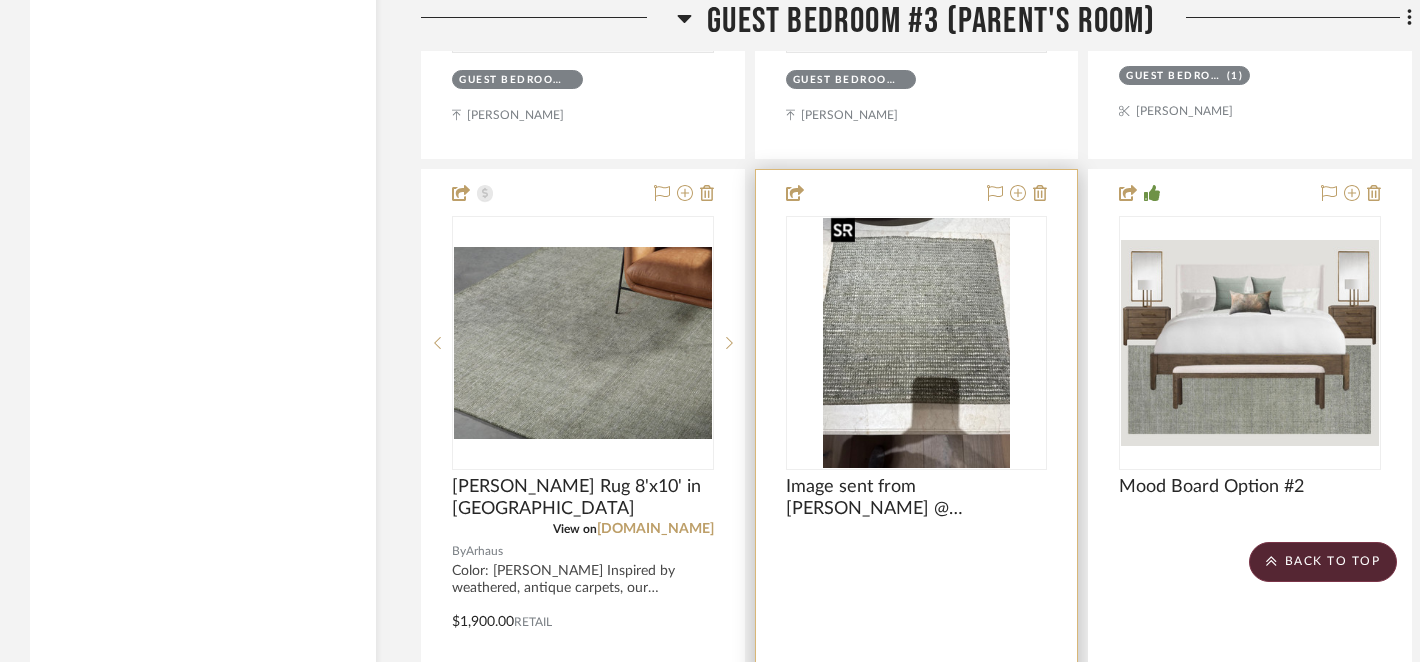 click at bounding box center [916, 343] 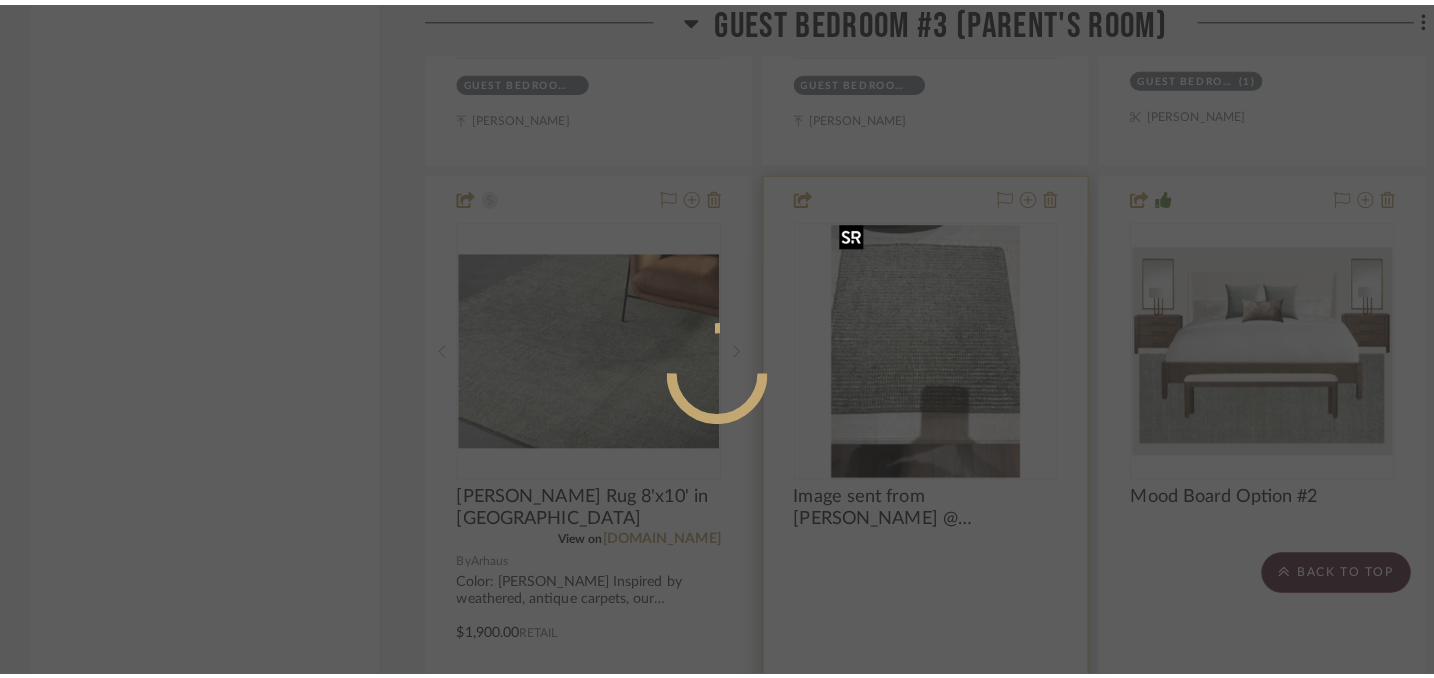scroll, scrollTop: 0, scrollLeft: 0, axis: both 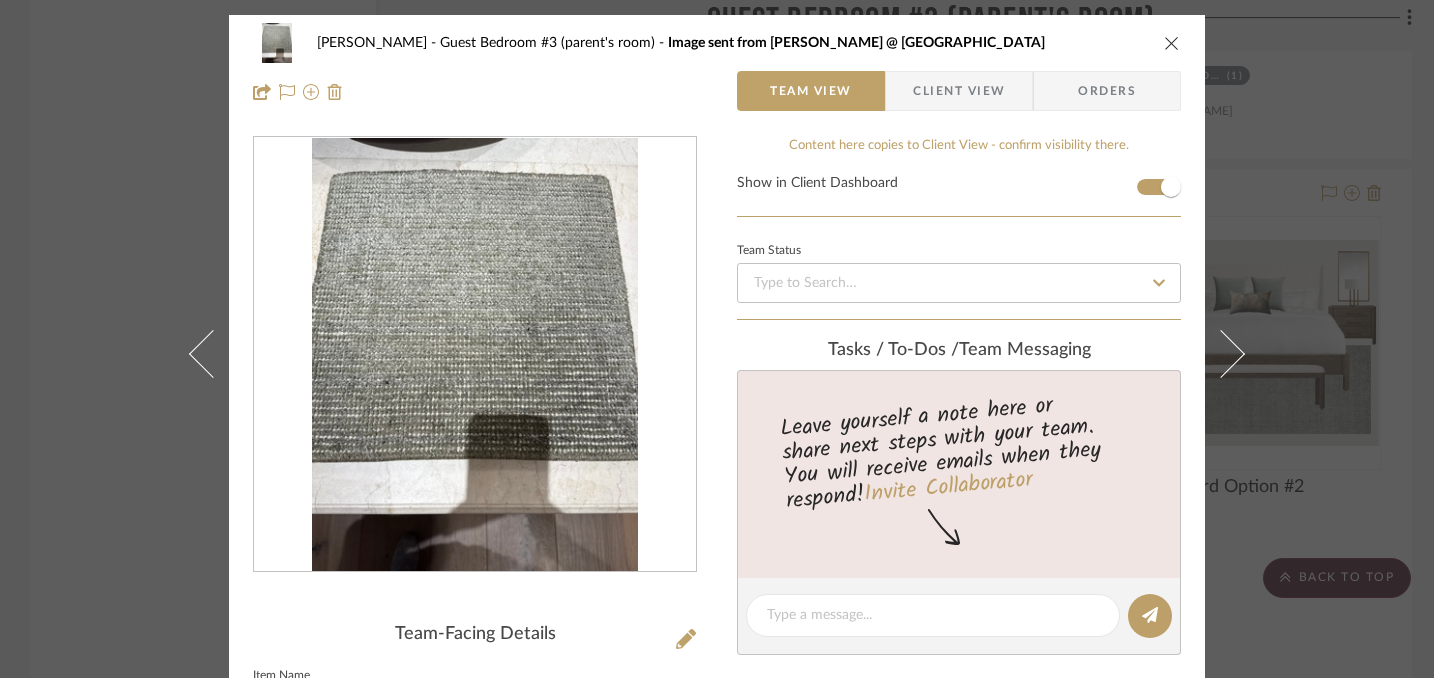 click at bounding box center [1172, 43] 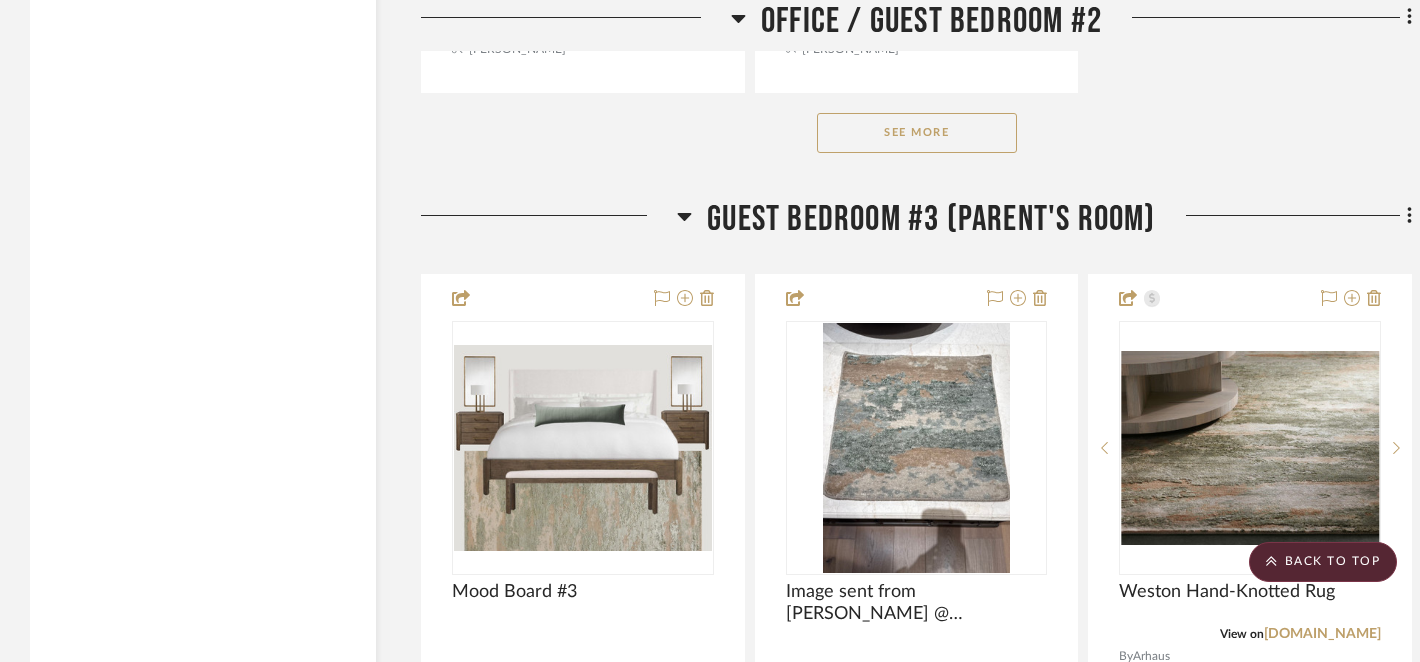 scroll, scrollTop: 4975, scrollLeft: 0, axis: vertical 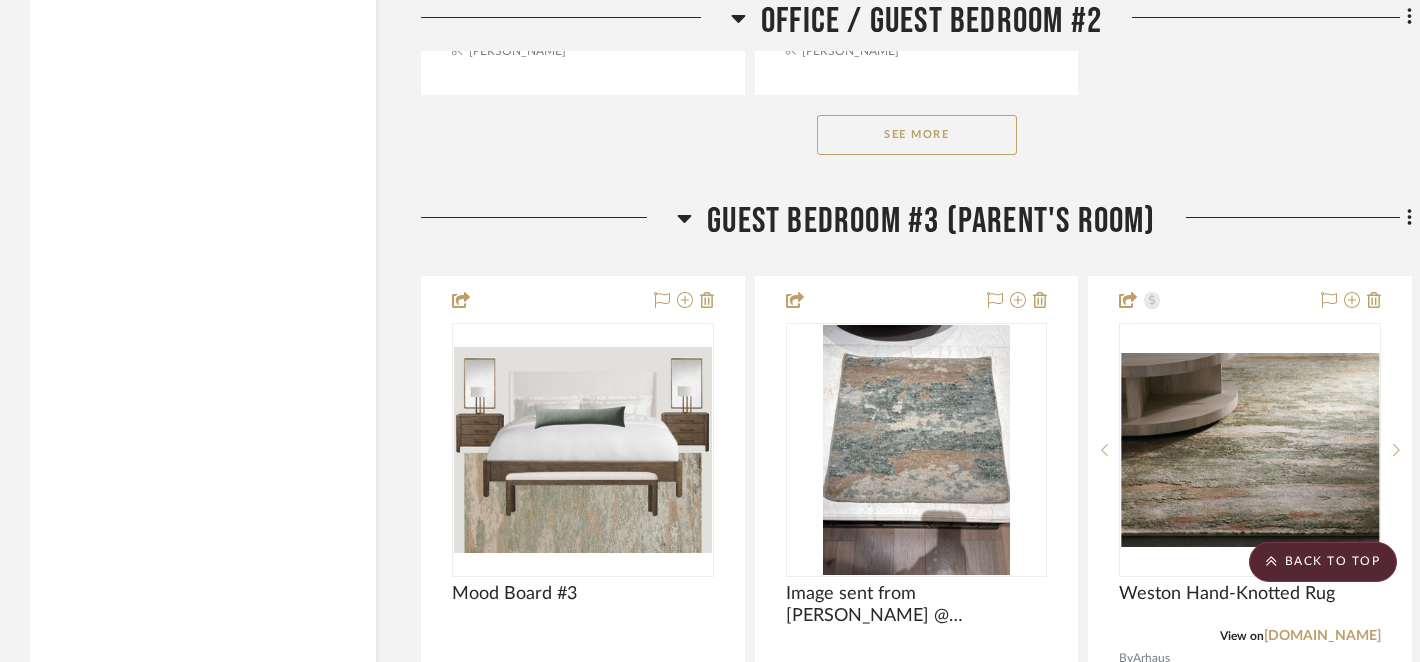 click on "See More" 